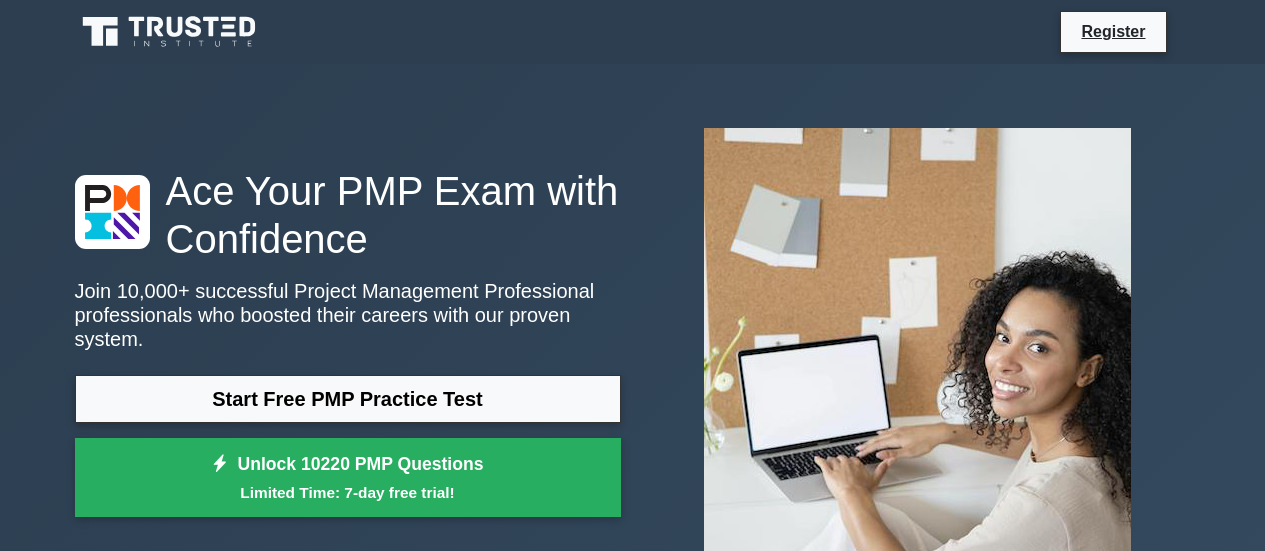 scroll, scrollTop: 100, scrollLeft: 0, axis: vertical 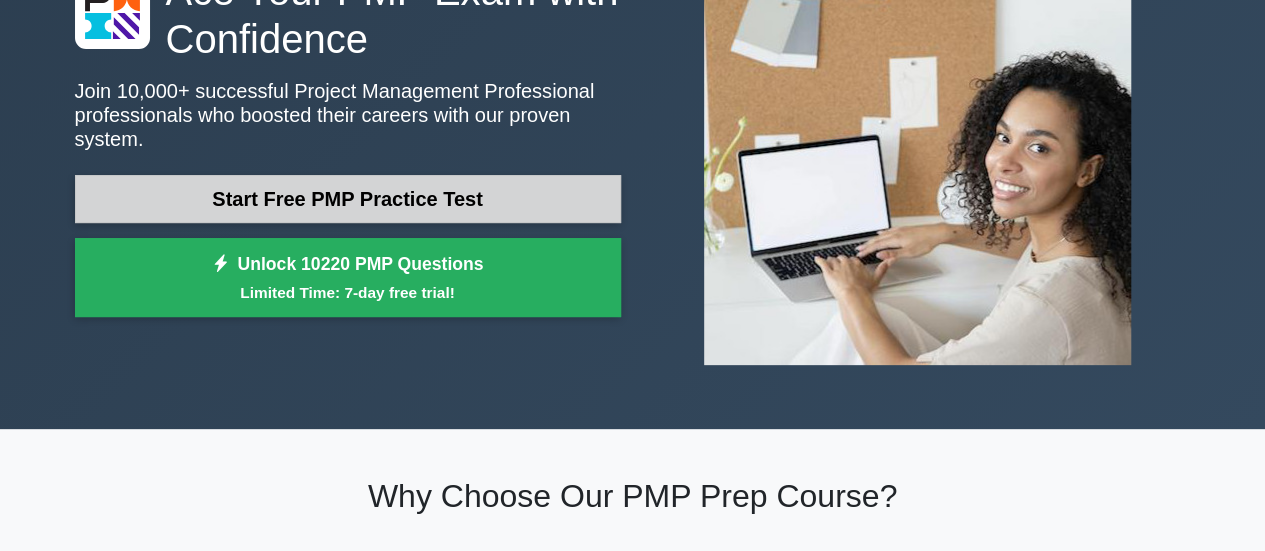 click on "Start Free PMP Practice Test" at bounding box center (348, 199) 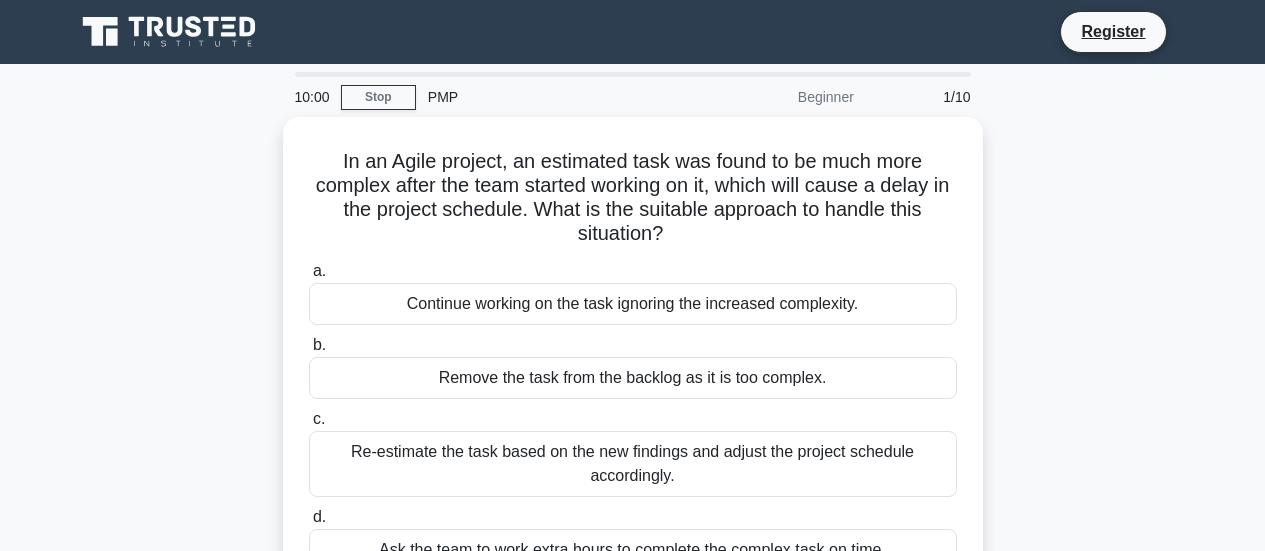 scroll, scrollTop: 0, scrollLeft: 0, axis: both 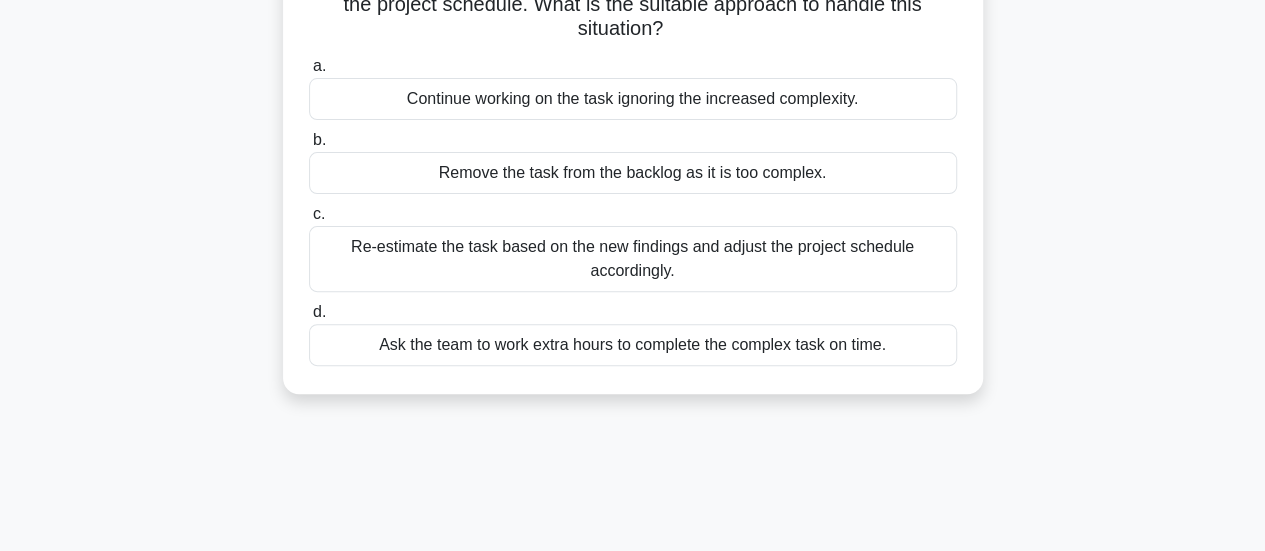 click on "Re-estimate the task based on the new findings and adjust the project schedule accordingly." at bounding box center (633, 259) 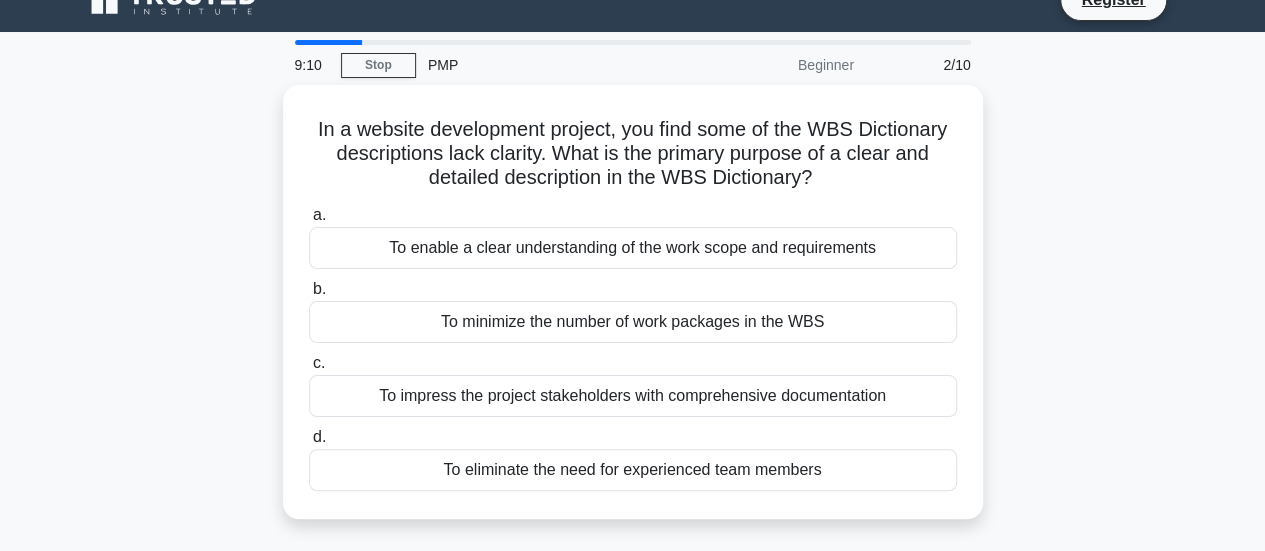 scroll, scrollTop: 29, scrollLeft: 0, axis: vertical 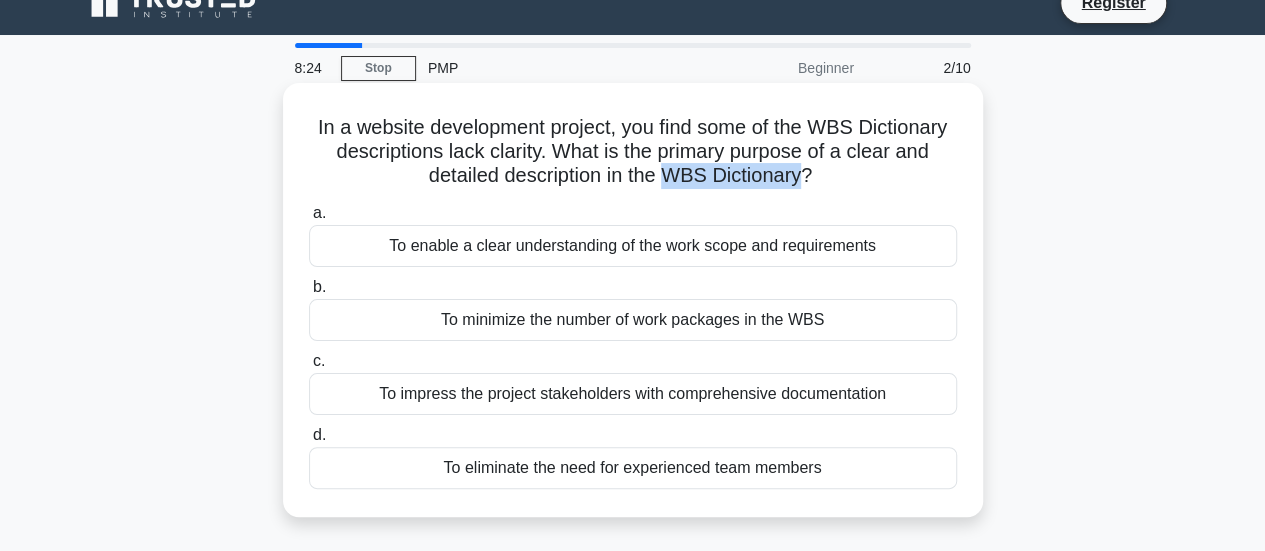 drag, startPoint x: 666, startPoint y: 175, endPoint x: 804, endPoint y: 184, distance: 138.29317 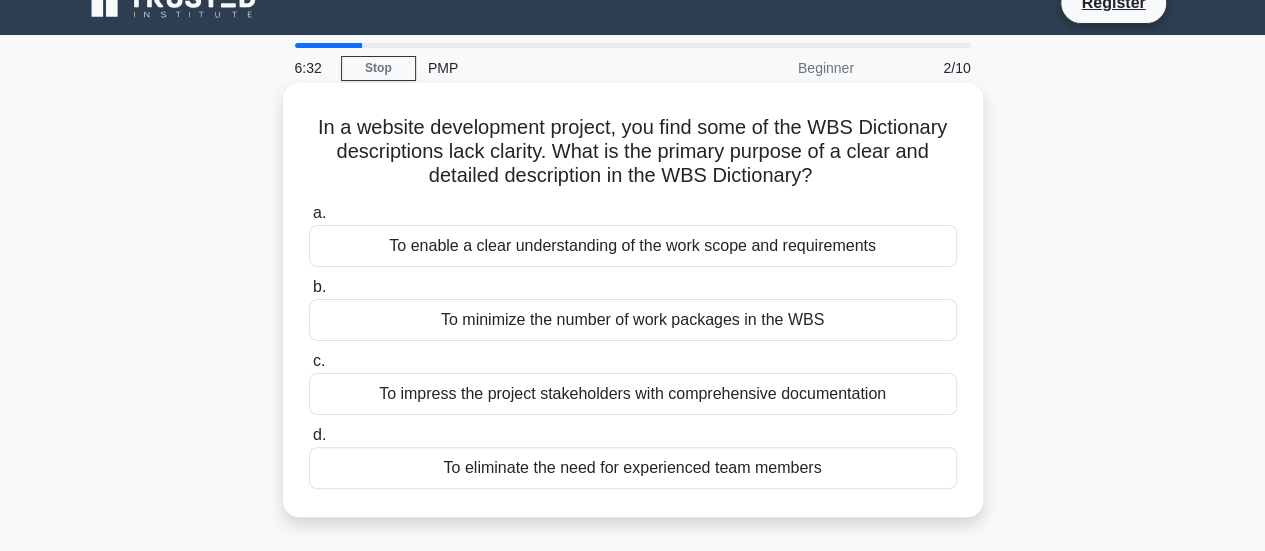click on "In a website development project, you find some of the WBS Dictionary descriptions lack clarity. What is the primary purpose of a clear and detailed description in the WBS Dictionary?
.spinner_0XTQ{transform-origin:center;animation:spinner_y6GP .75s linear infinite}@keyframes spinner_y6GP{100%{transform:rotate(360deg)}}
a.
To enable a clear understanding of the work scope and requirements
b. c. d." at bounding box center [633, 300] 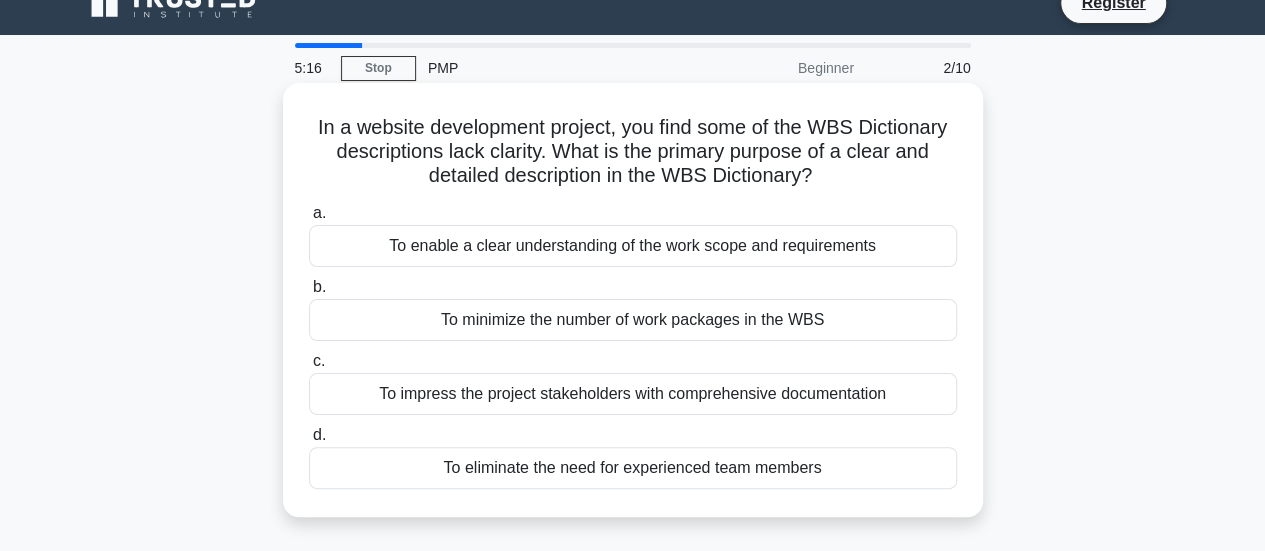 click on "To enable a clear understanding of the work scope and requirements" at bounding box center (633, 246) 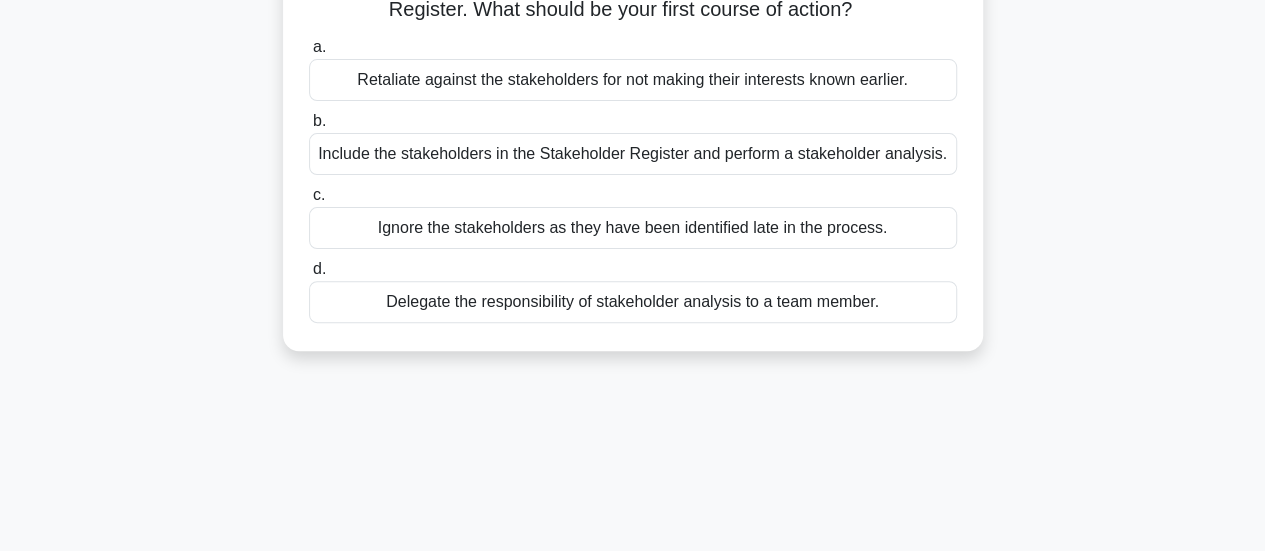 scroll, scrollTop: 0, scrollLeft: 0, axis: both 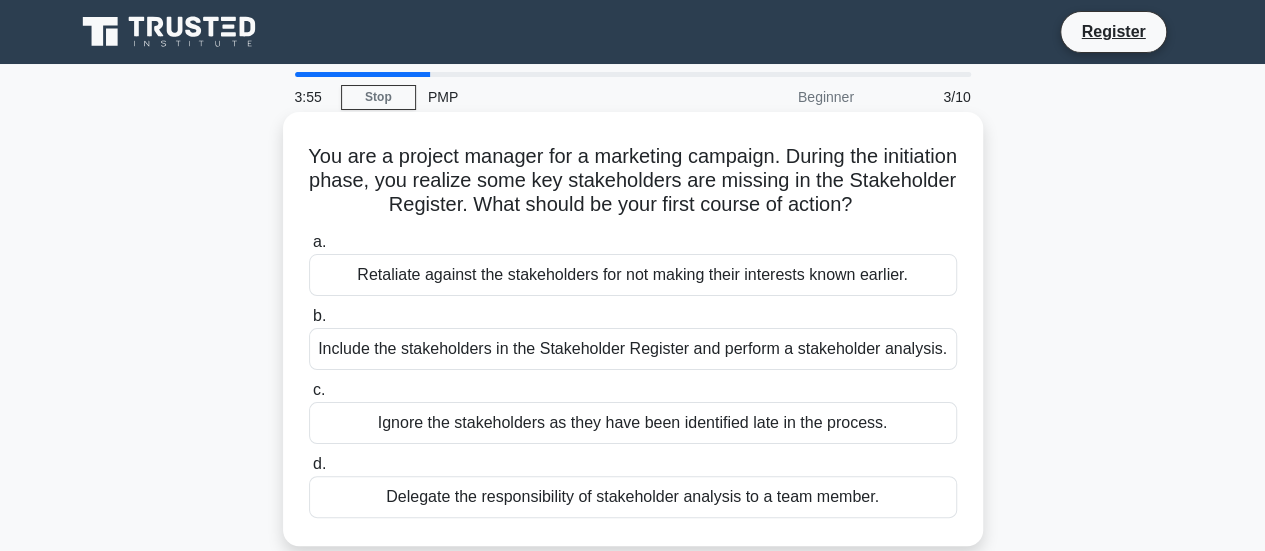 click on "Include the stakeholders in the Stakeholder Register and perform a stakeholder analysis." at bounding box center [633, 349] 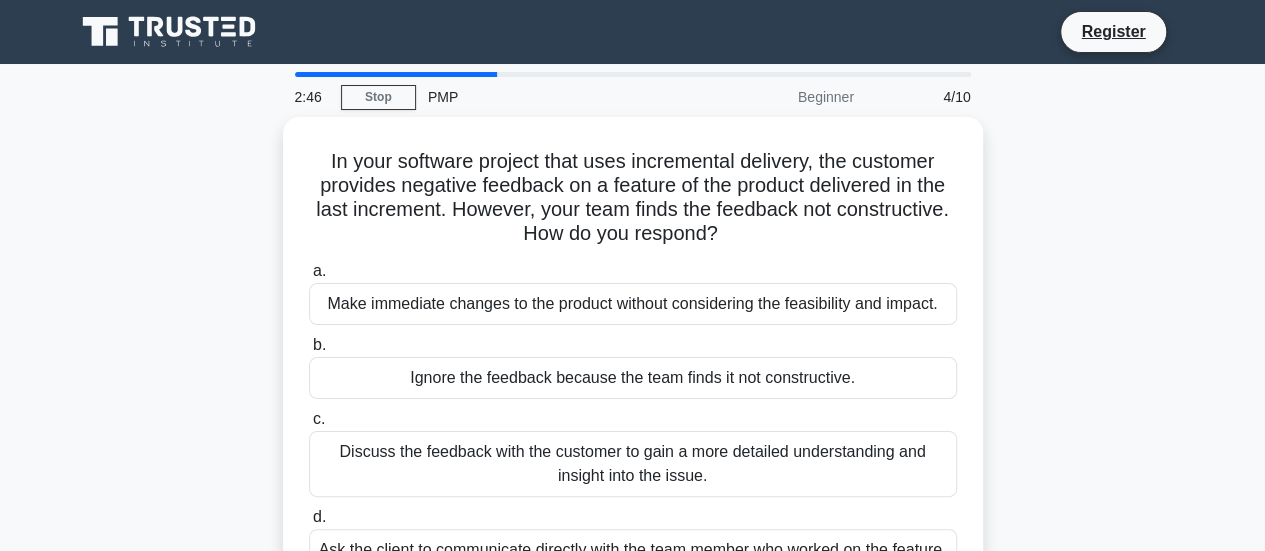 scroll, scrollTop: 100, scrollLeft: 0, axis: vertical 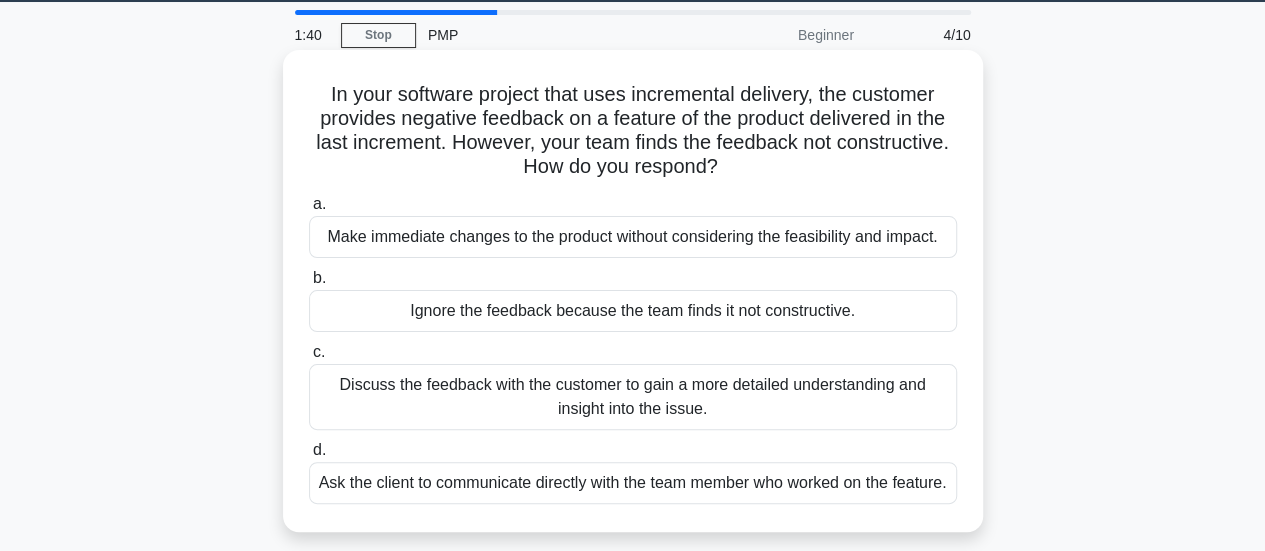 click on "Discuss the feedback with the customer to gain a more detailed understanding and insight into the issue." at bounding box center [633, 397] 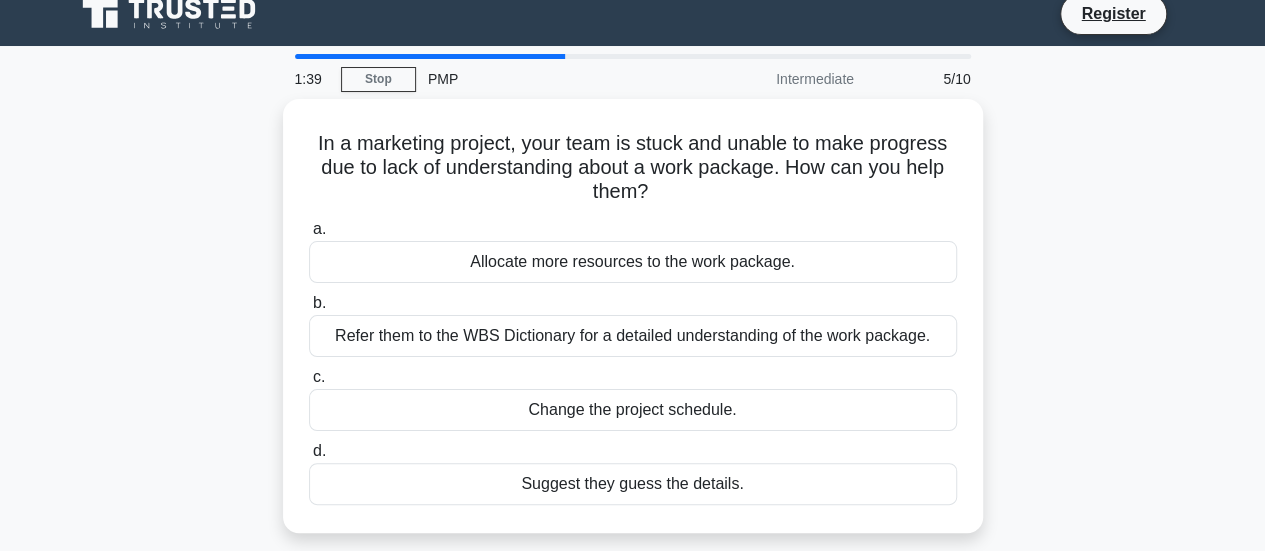 scroll, scrollTop: 0, scrollLeft: 0, axis: both 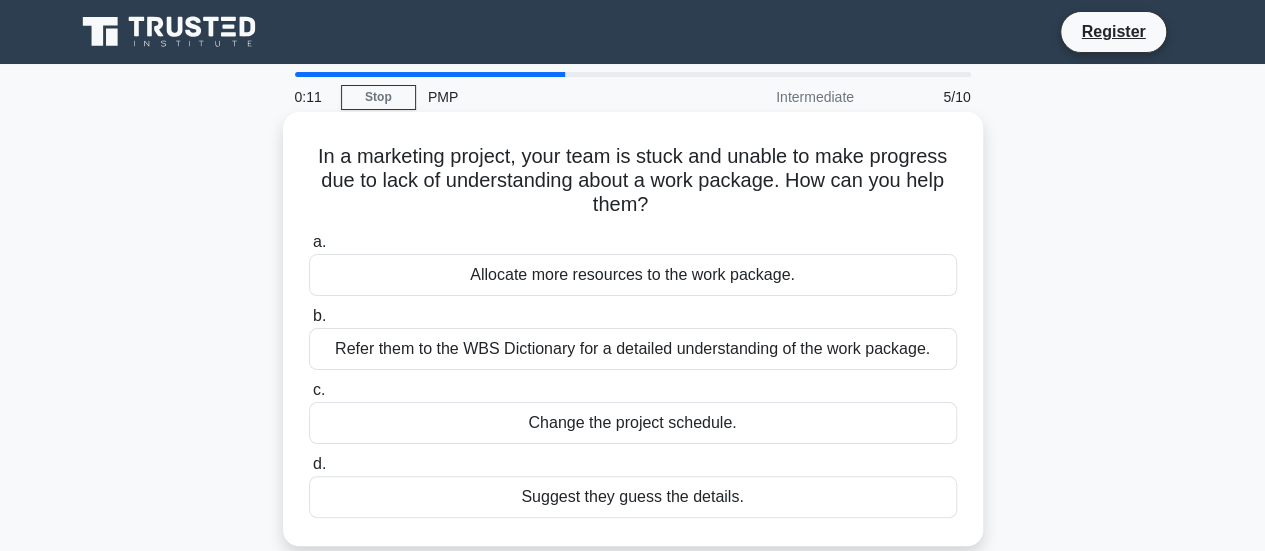 click on "Refer them to the WBS Dictionary for a detailed understanding of the work package." at bounding box center (633, 349) 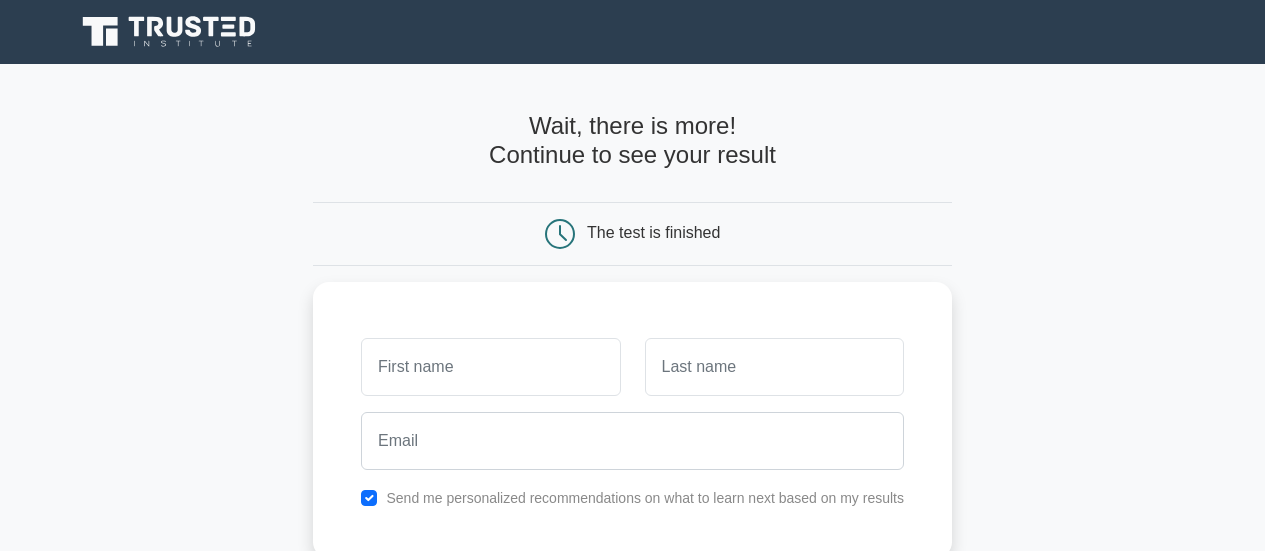 scroll, scrollTop: 0, scrollLeft: 0, axis: both 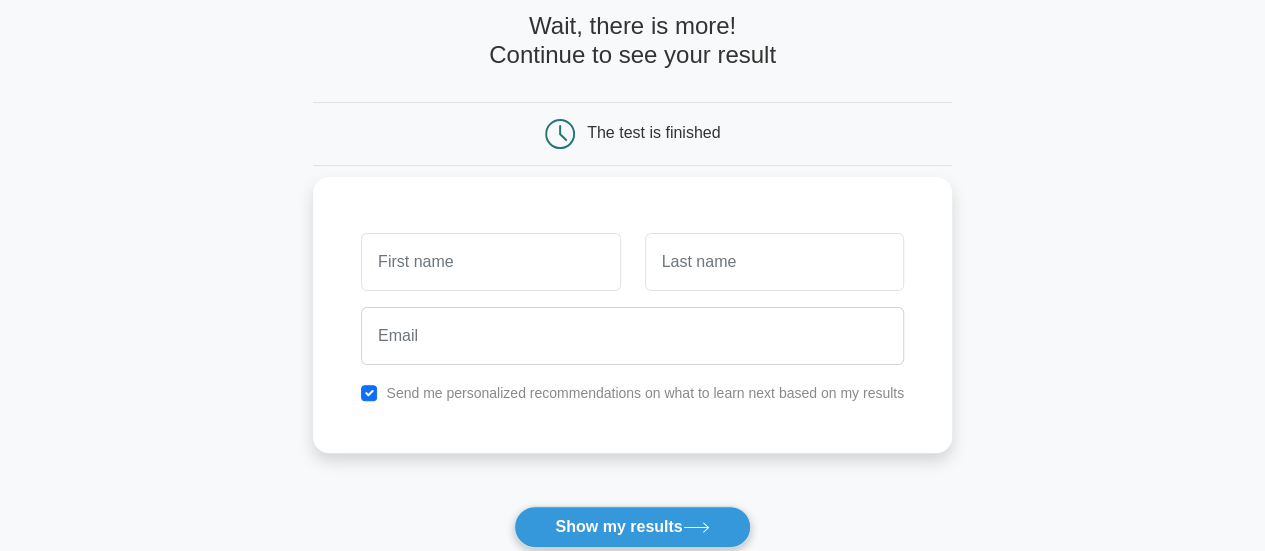 click at bounding box center (490, 262) 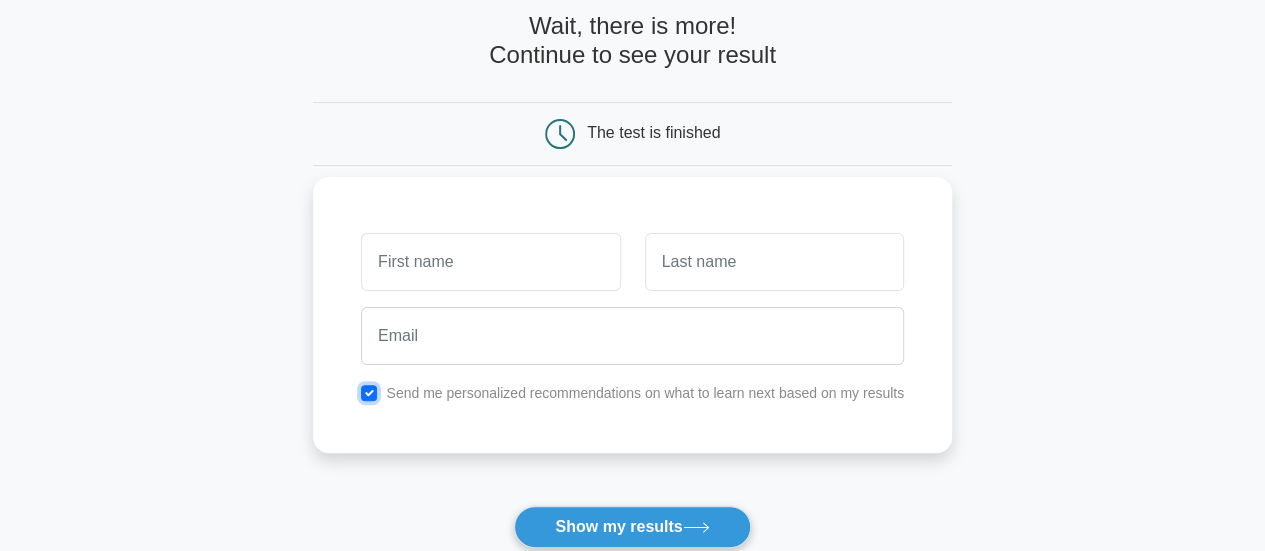click at bounding box center (369, 393) 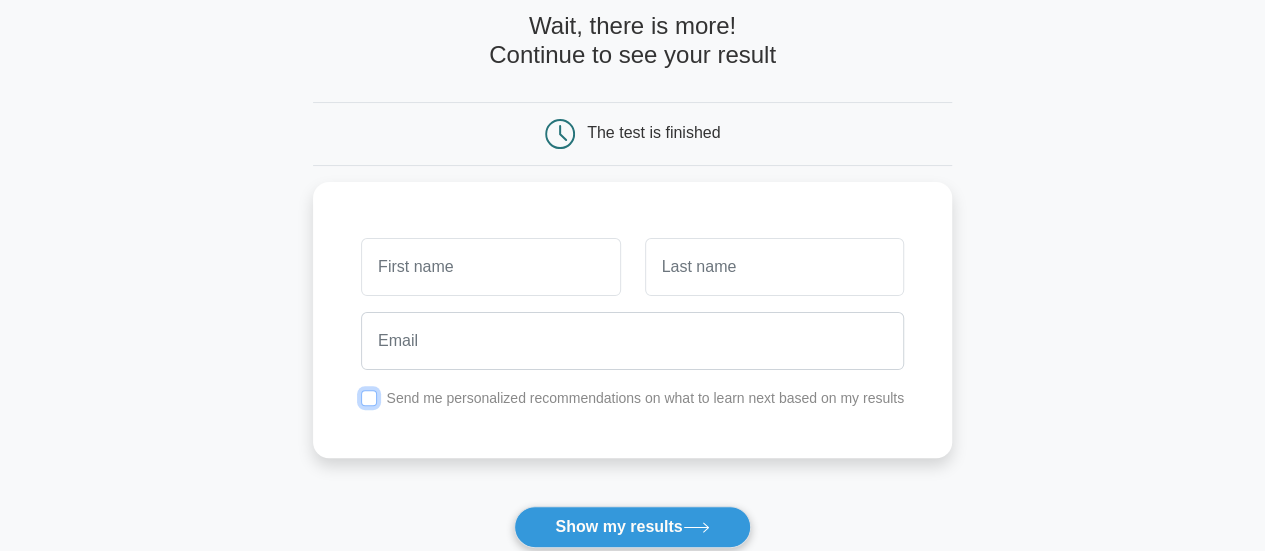 scroll, scrollTop: 200, scrollLeft: 0, axis: vertical 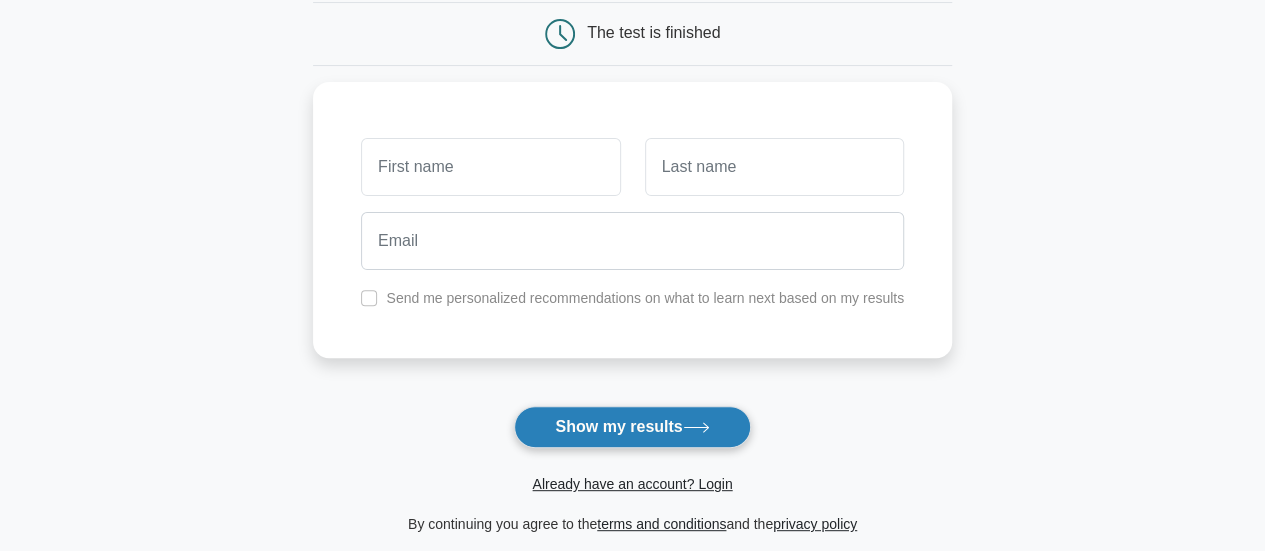 click on "Show my results" at bounding box center [632, 427] 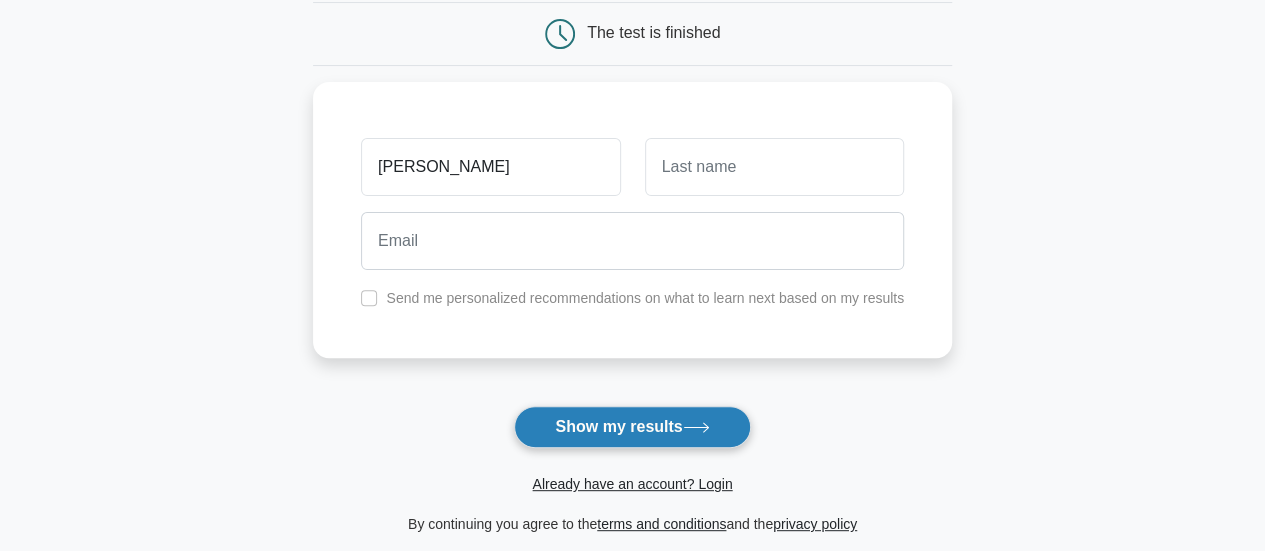 click on "Show my results" at bounding box center [632, 427] 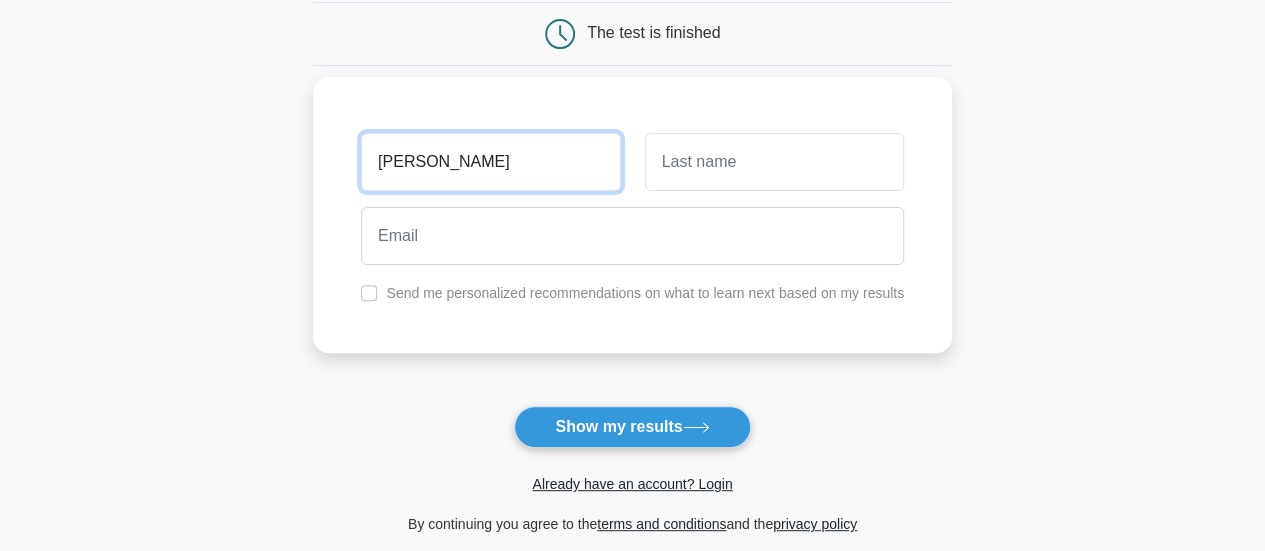 drag, startPoint x: 478, startPoint y: 171, endPoint x: 352, endPoint y: 168, distance: 126.035706 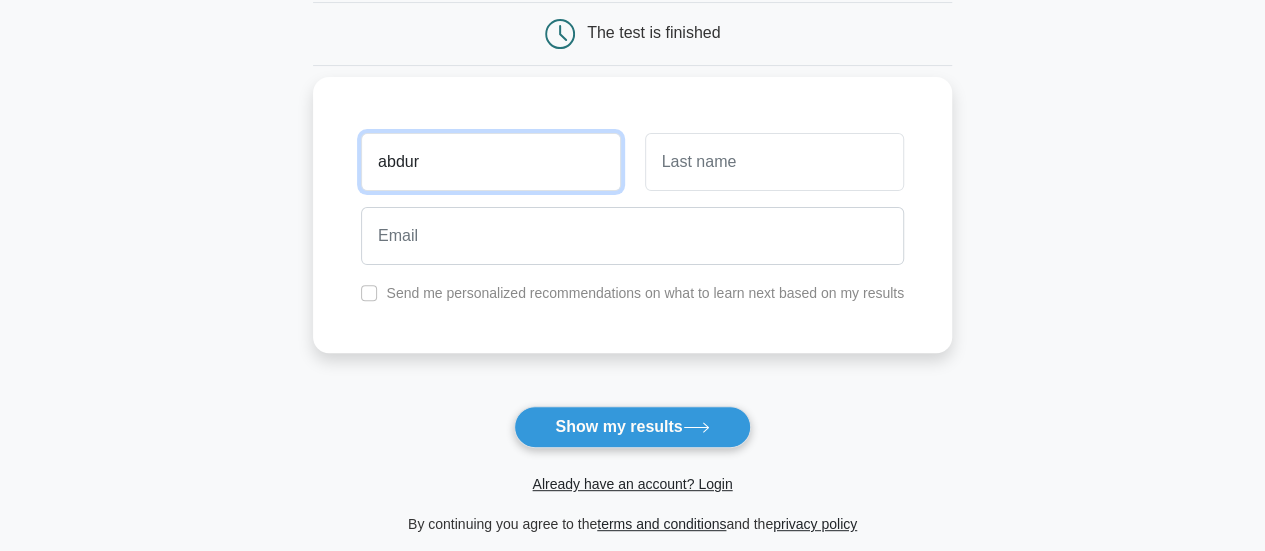 type on "abdur" 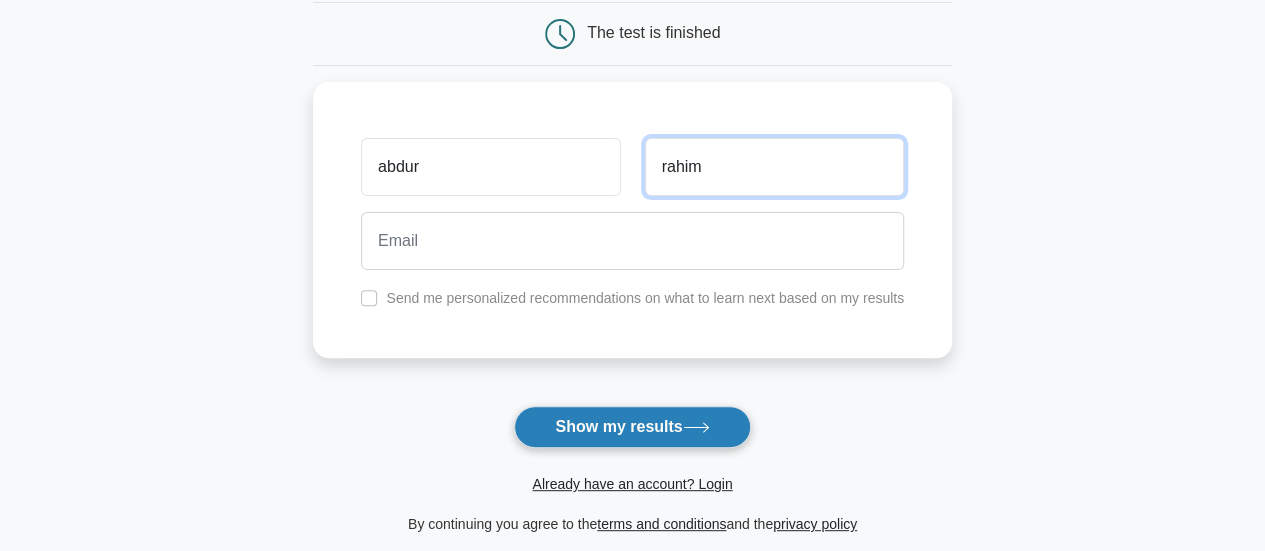type on "rahim" 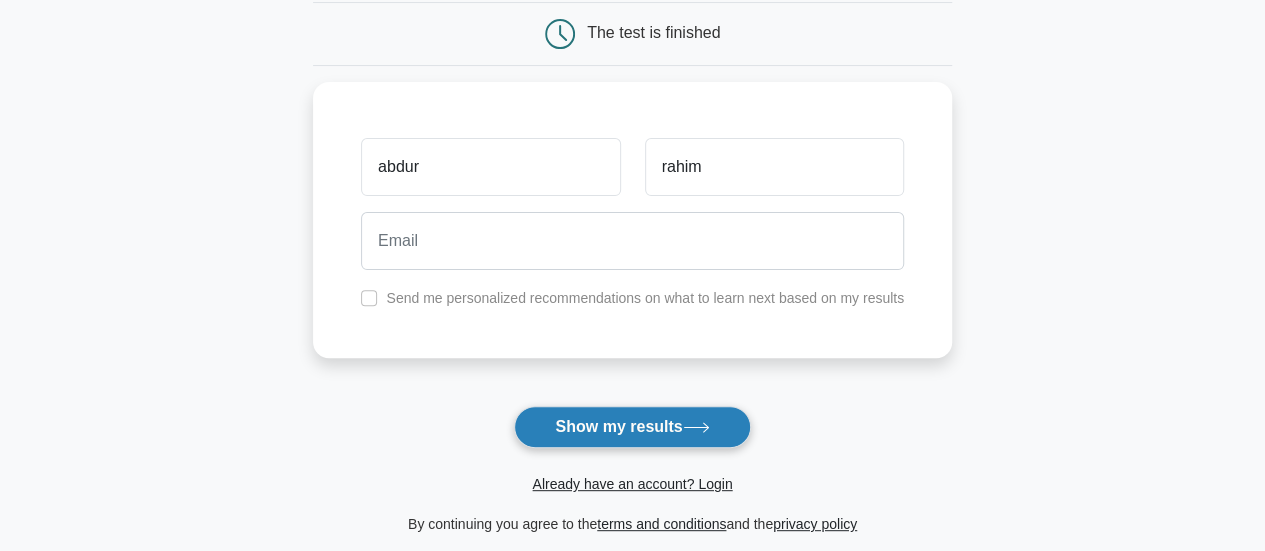 click on "Show my results" at bounding box center [632, 427] 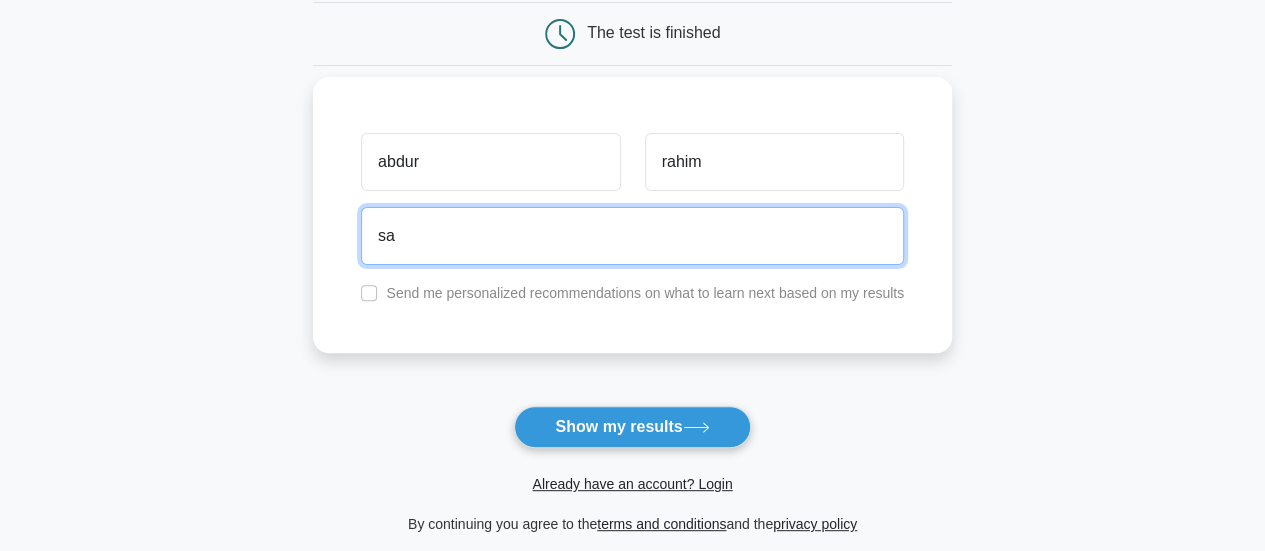 type on "sajib631@gmail.com" 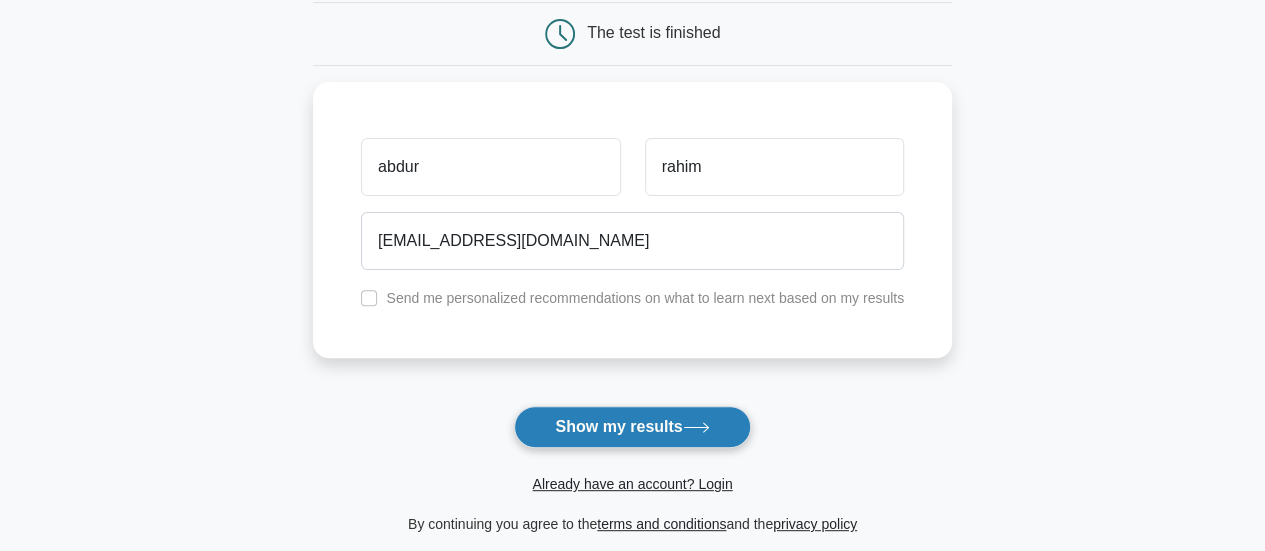 click on "Show my results" at bounding box center (632, 427) 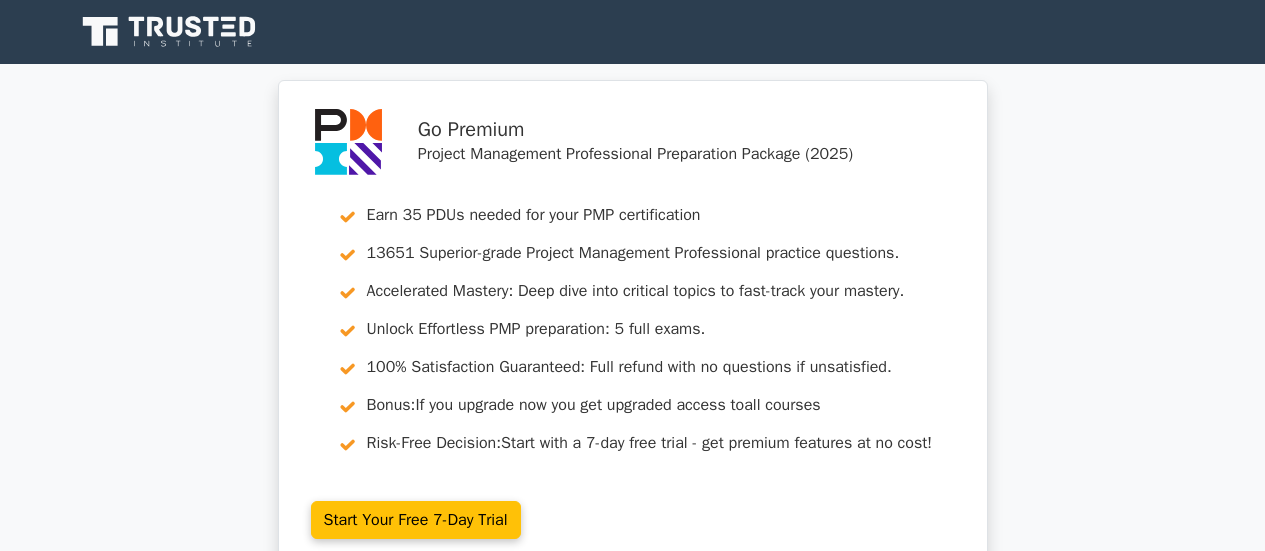 scroll, scrollTop: 0, scrollLeft: 0, axis: both 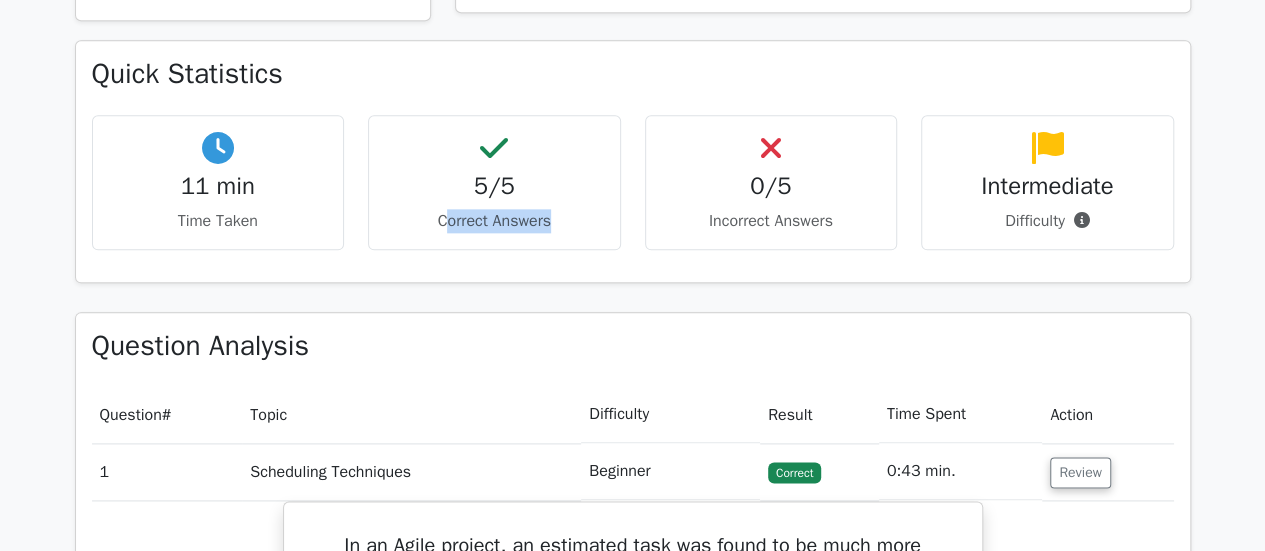 drag, startPoint x: 443, startPoint y: 217, endPoint x: 550, endPoint y: 219, distance: 107.01869 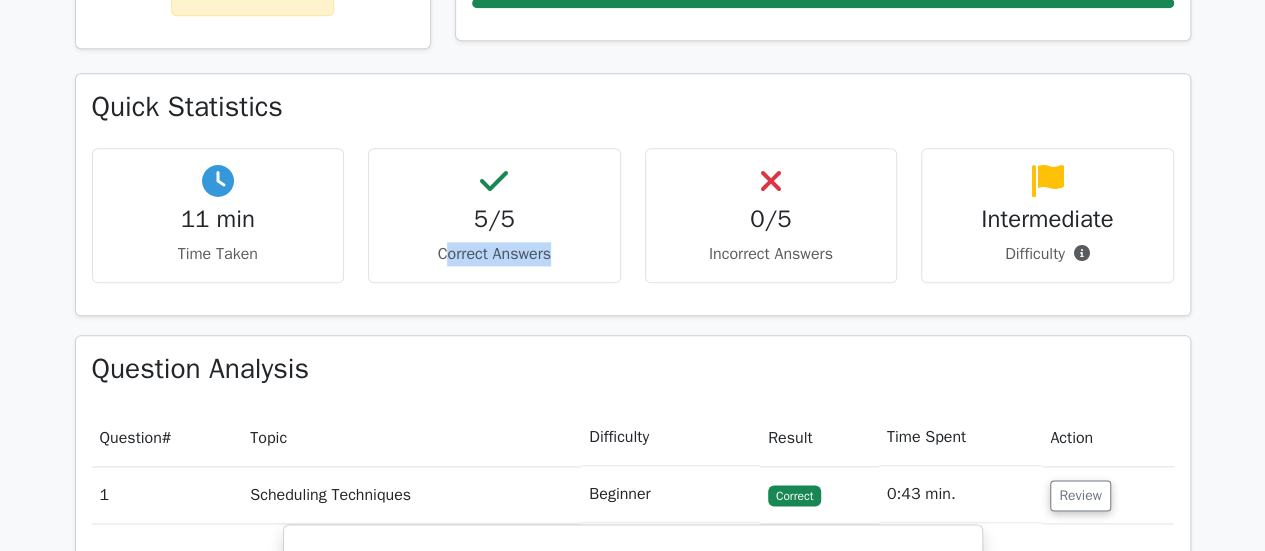 scroll, scrollTop: 1000, scrollLeft: 0, axis: vertical 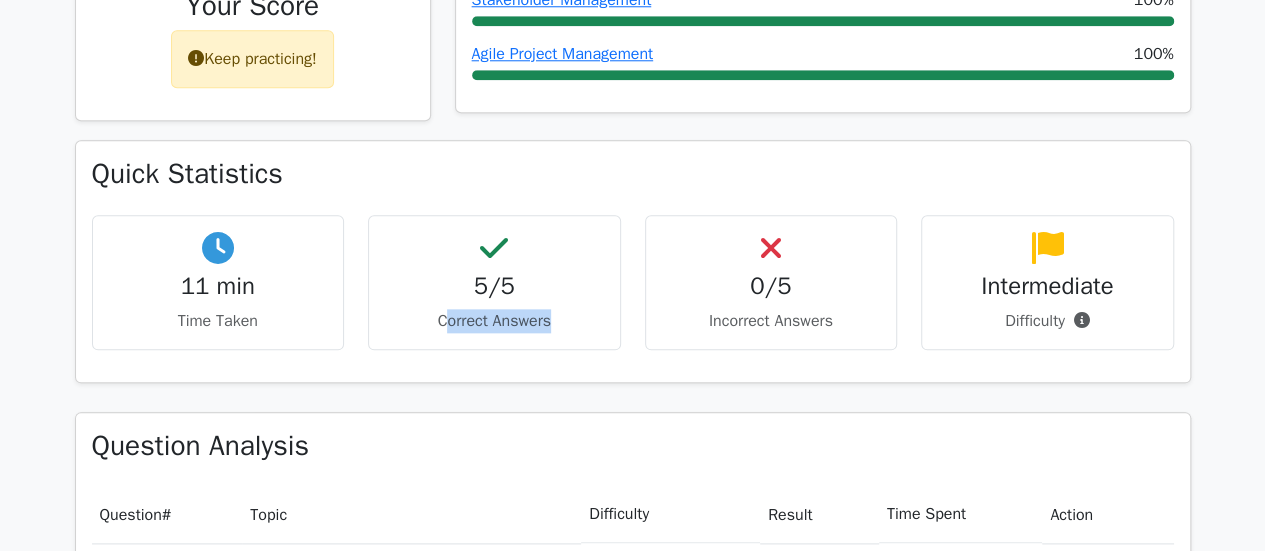 click on "Quick Statistics
11 min
Time Taken
5/5
Correct Answers
0/5
Incorrect Answers
Intermediate" at bounding box center (633, 261) 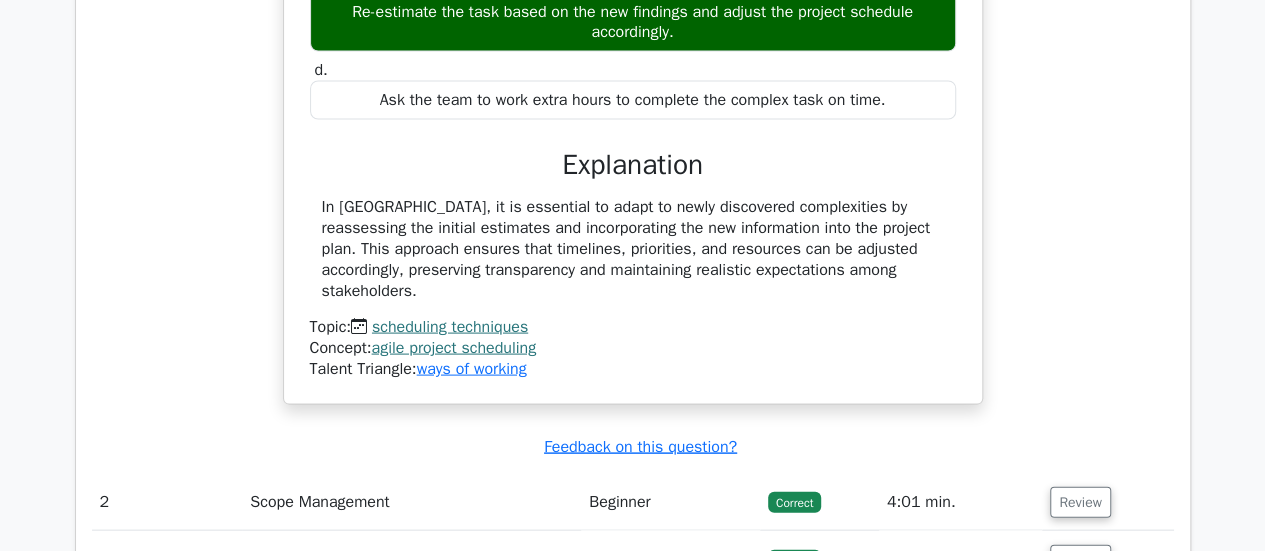 scroll, scrollTop: 2000, scrollLeft: 0, axis: vertical 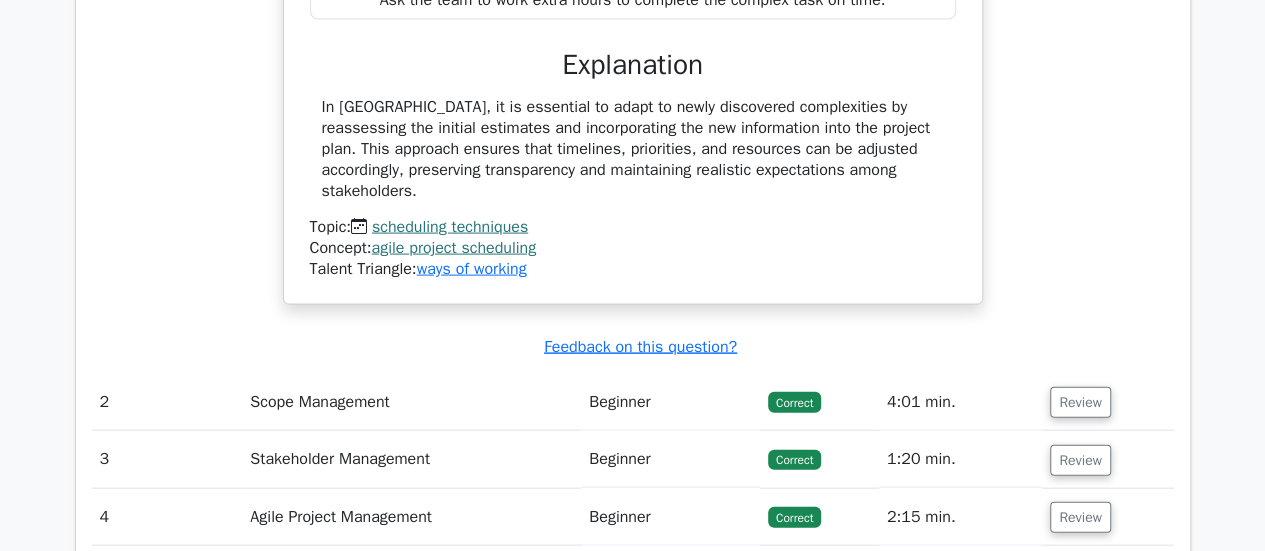 click on "Correct" at bounding box center (794, 402) 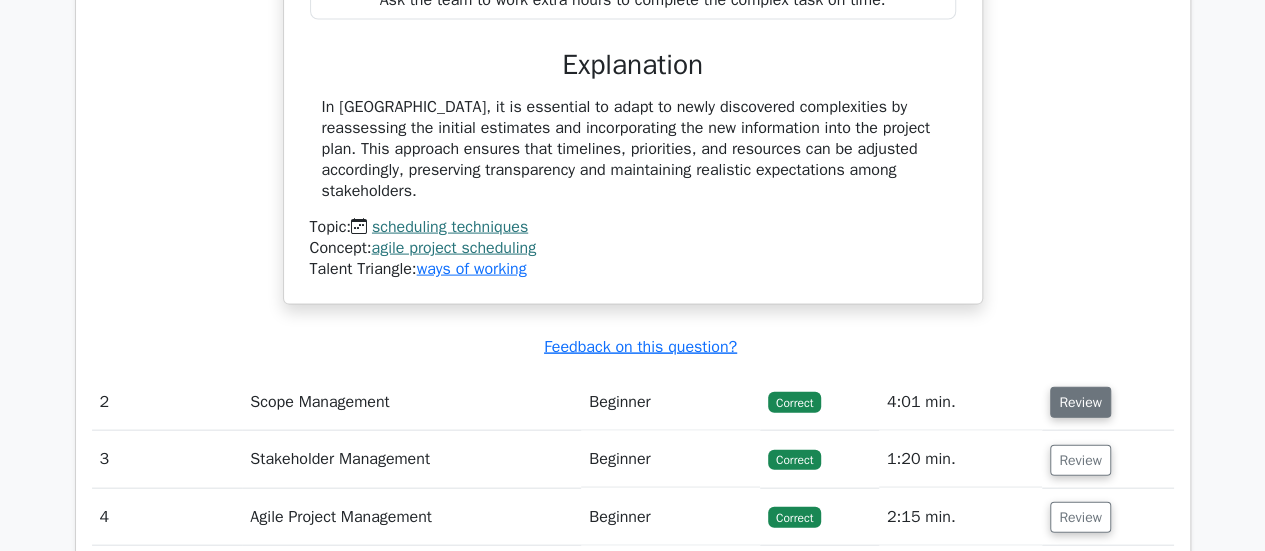 click on "Review" at bounding box center (1080, 402) 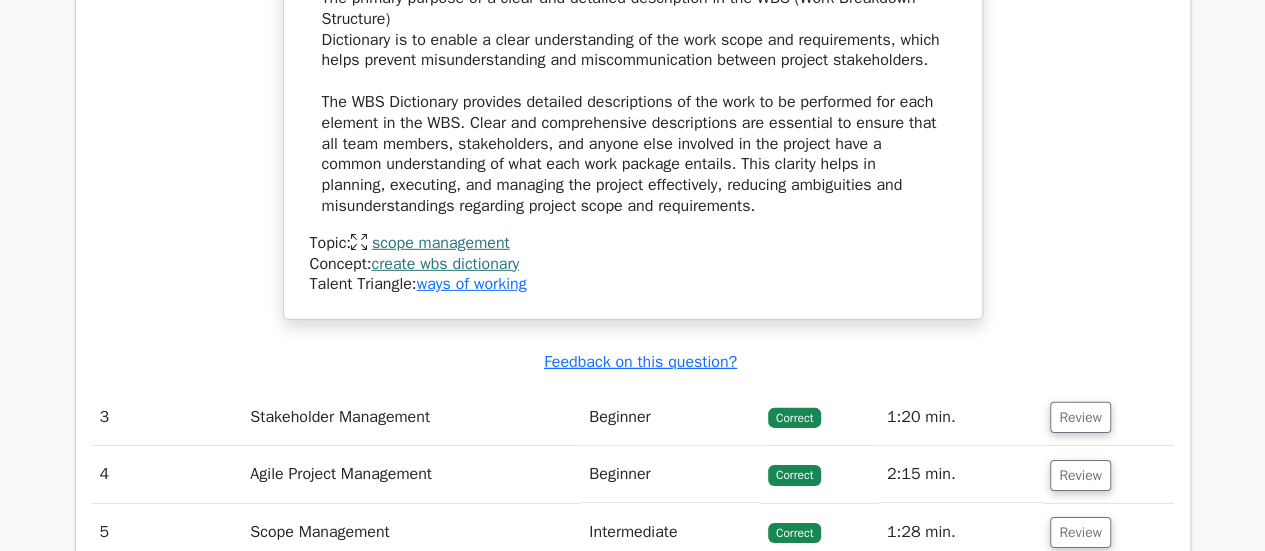 scroll, scrollTop: 3100, scrollLeft: 0, axis: vertical 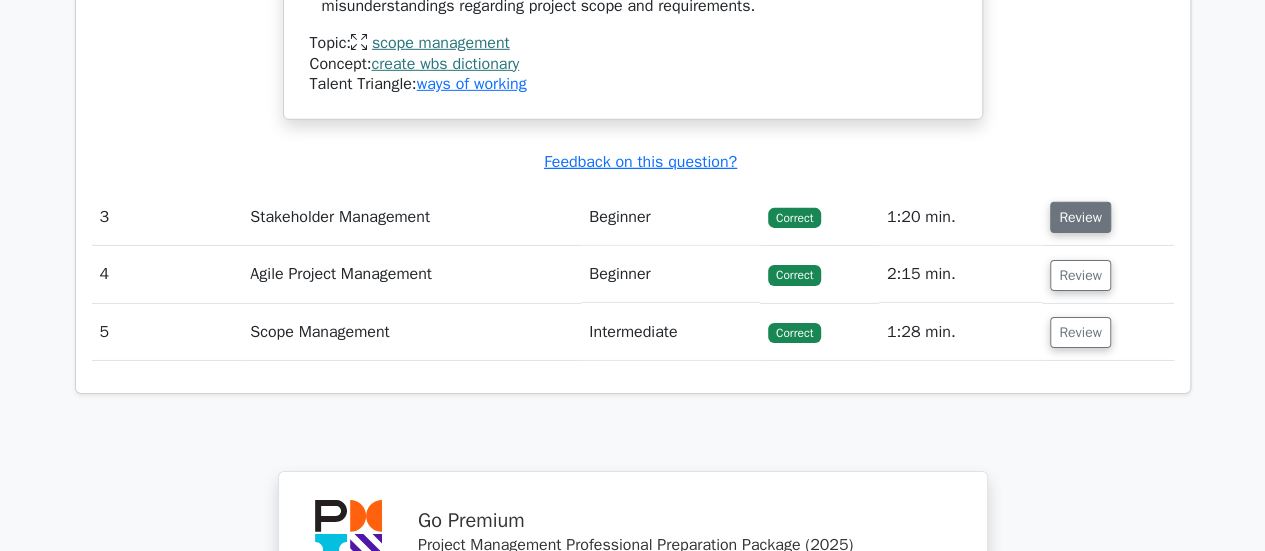 click on "Review" at bounding box center (1080, 217) 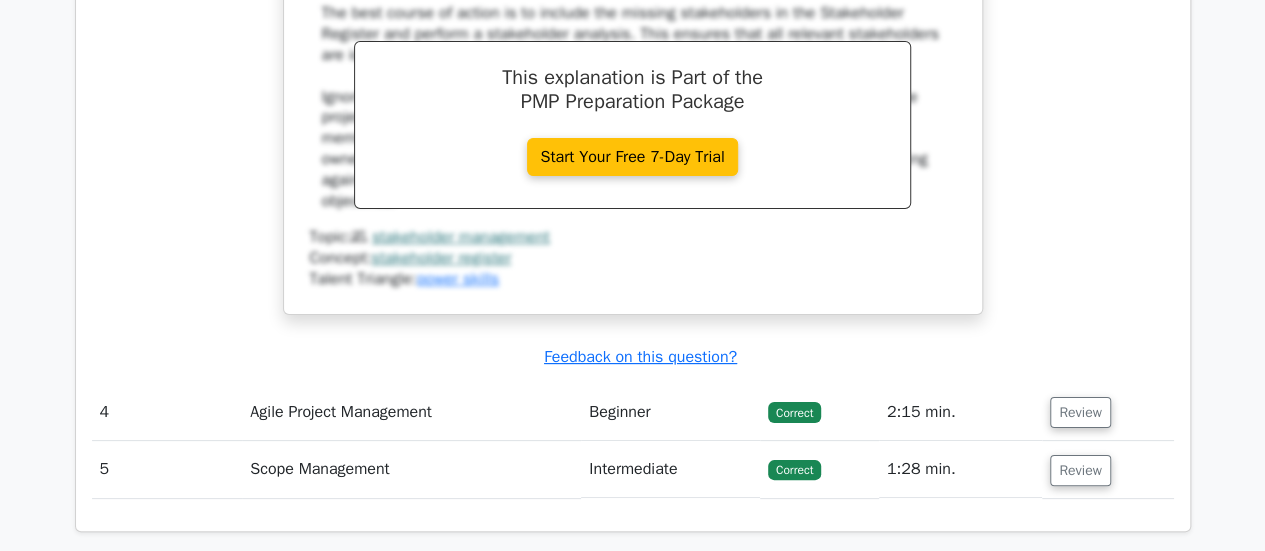 scroll, scrollTop: 4000, scrollLeft: 0, axis: vertical 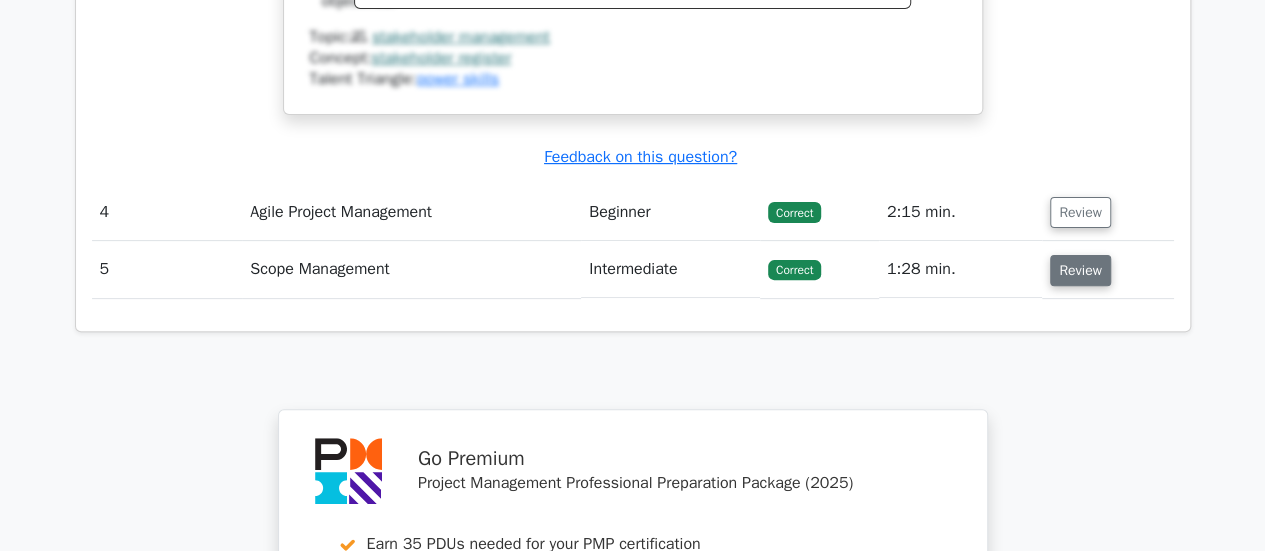 click on "Review" at bounding box center [1080, 270] 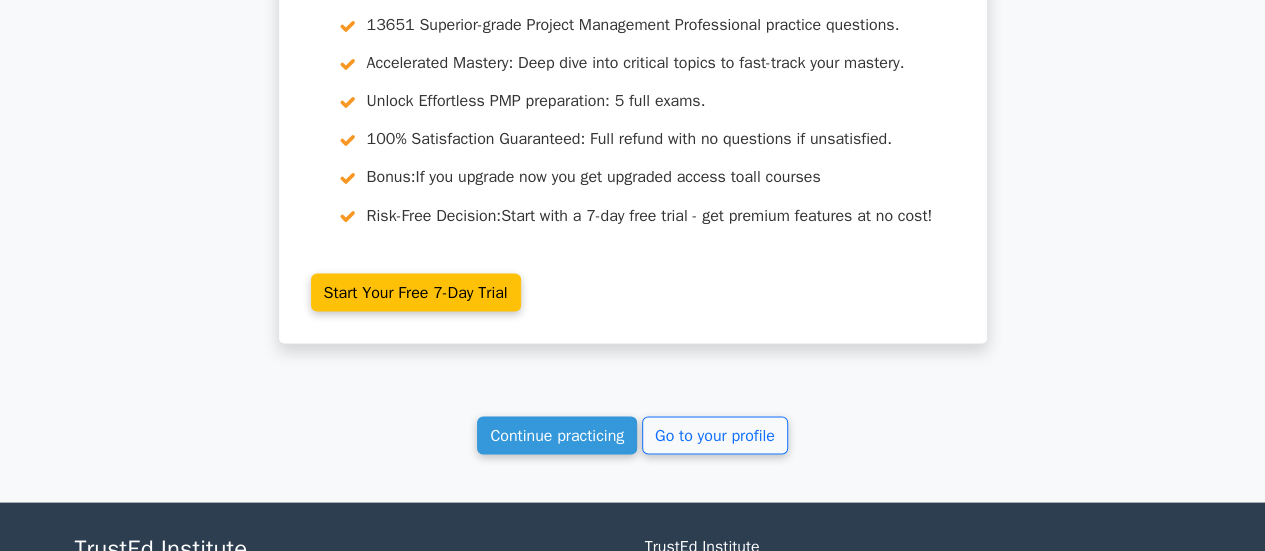 scroll, scrollTop: 5500, scrollLeft: 0, axis: vertical 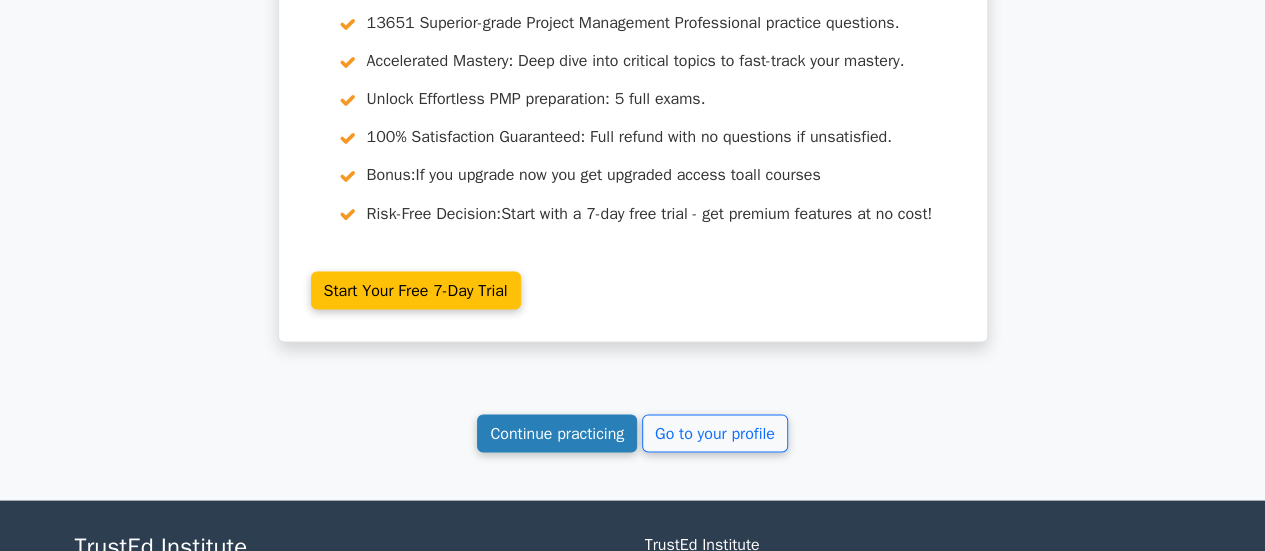 click on "Continue practicing" at bounding box center (557, 433) 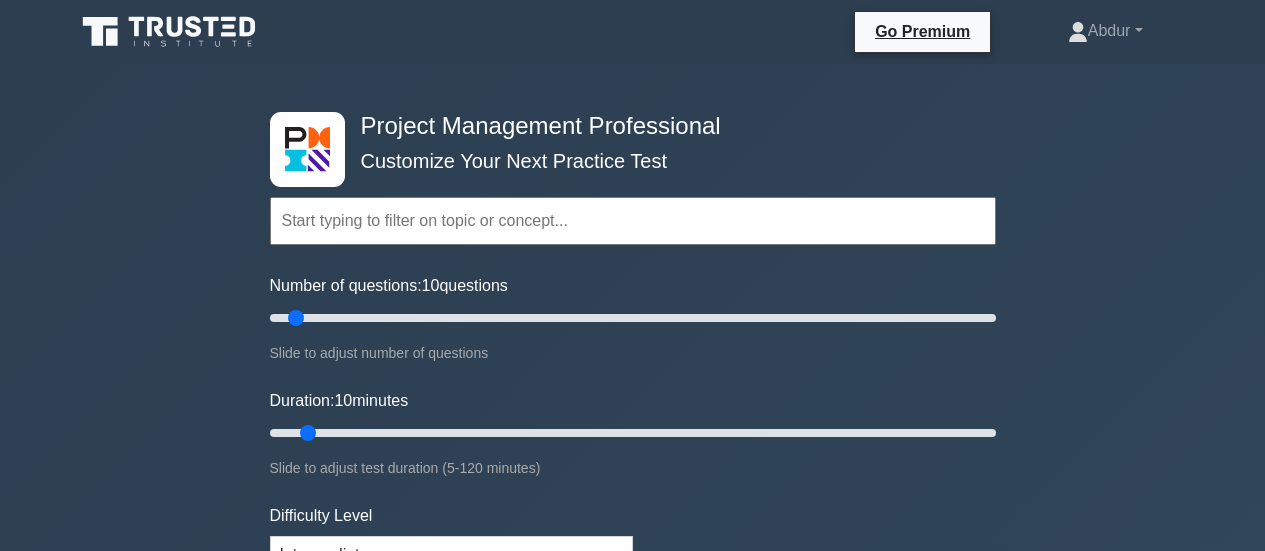 scroll, scrollTop: 0, scrollLeft: 0, axis: both 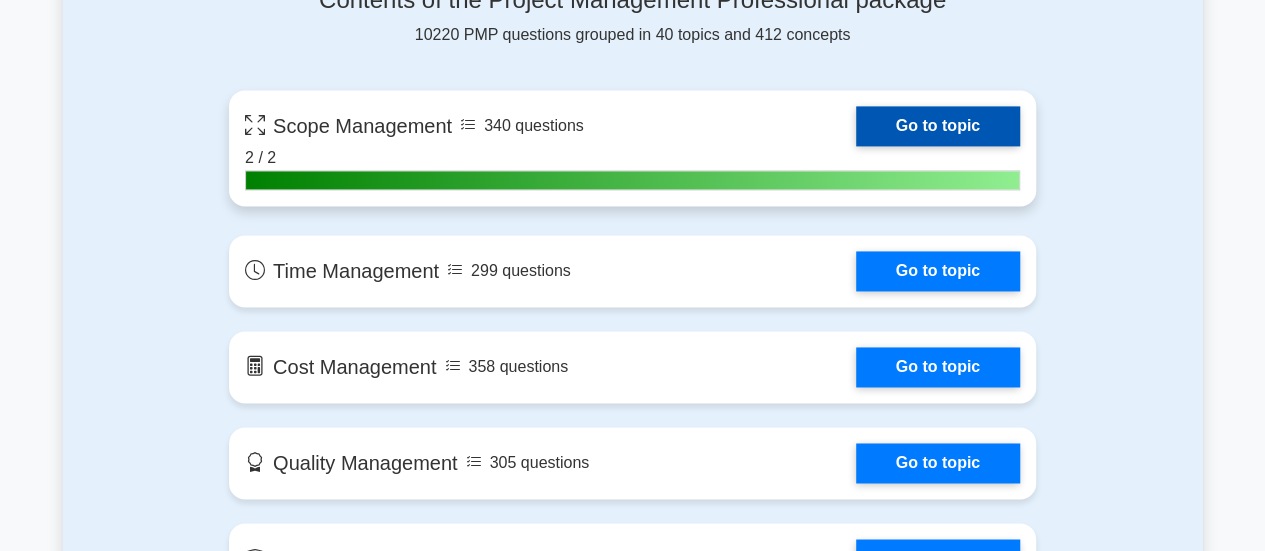 click on "Go to topic" at bounding box center (938, 126) 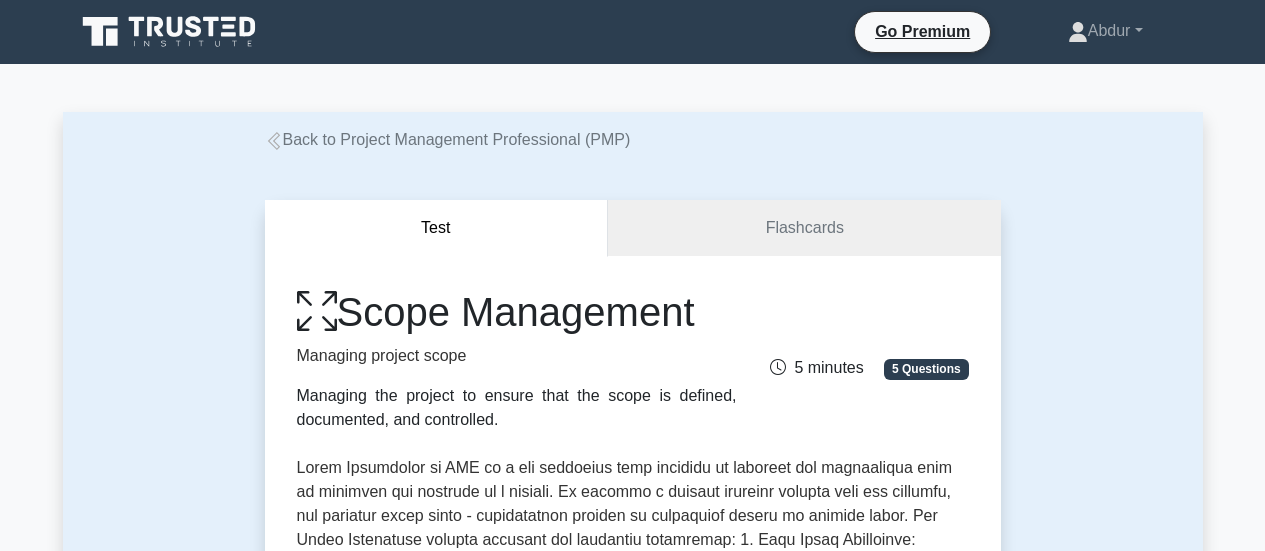 scroll, scrollTop: 0, scrollLeft: 0, axis: both 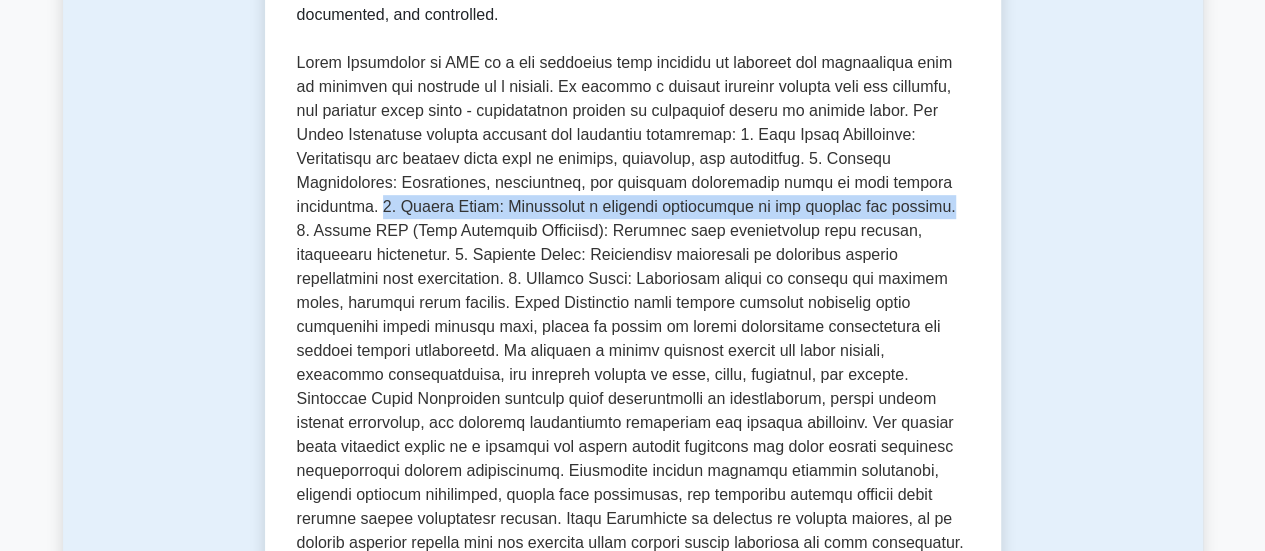 drag, startPoint x: 374, startPoint y: 208, endPoint x: 924, endPoint y: 214, distance: 550.0327 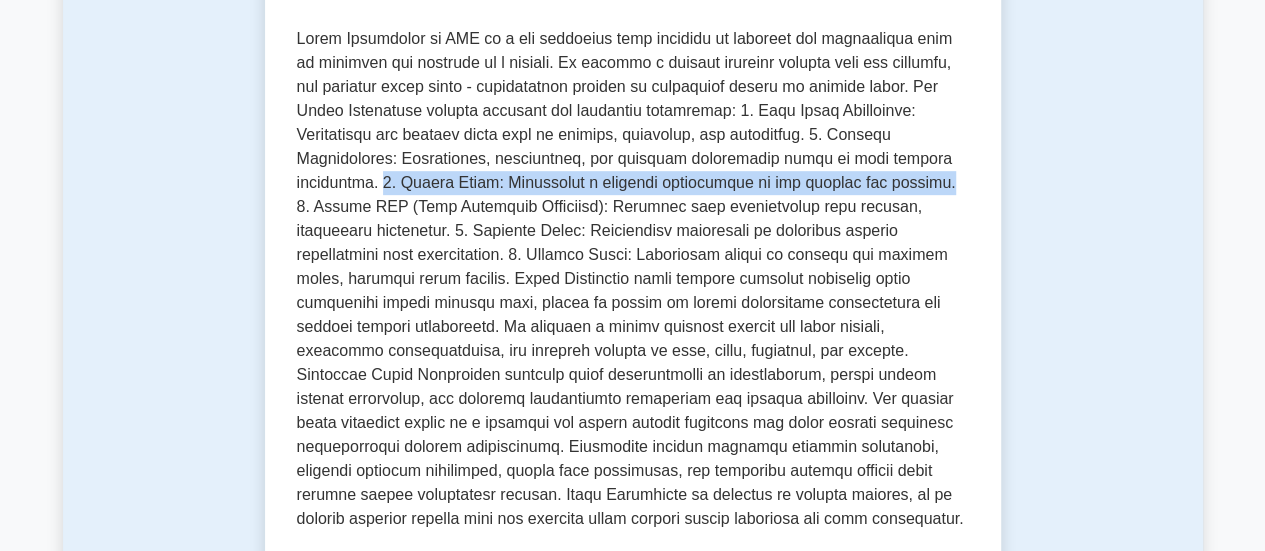 scroll, scrollTop: 400, scrollLeft: 0, axis: vertical 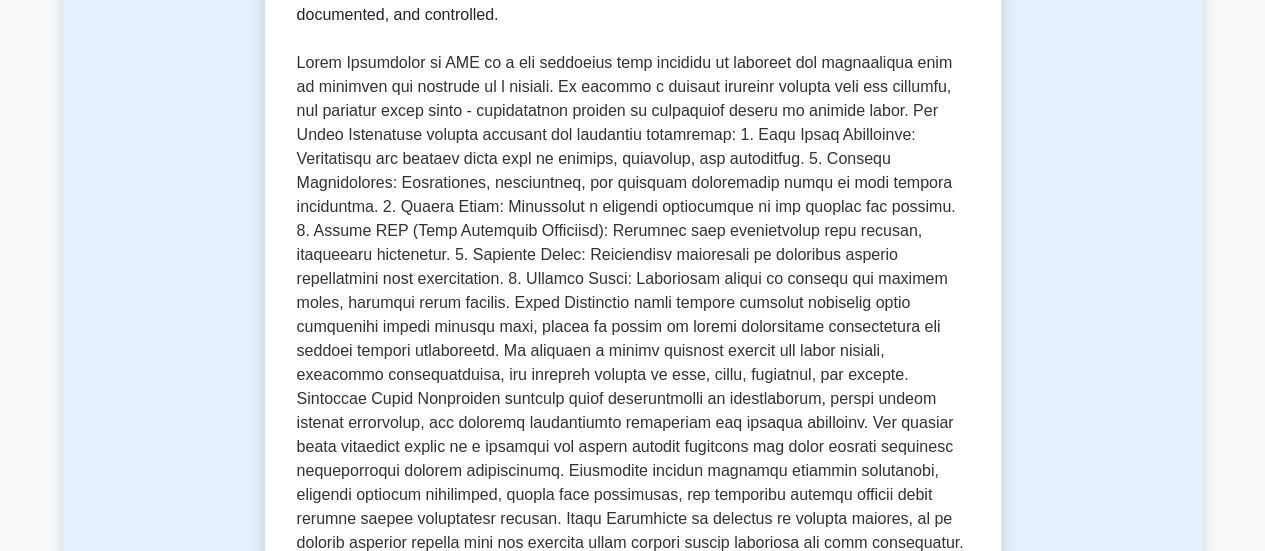 click at bounding box center (633, 303) 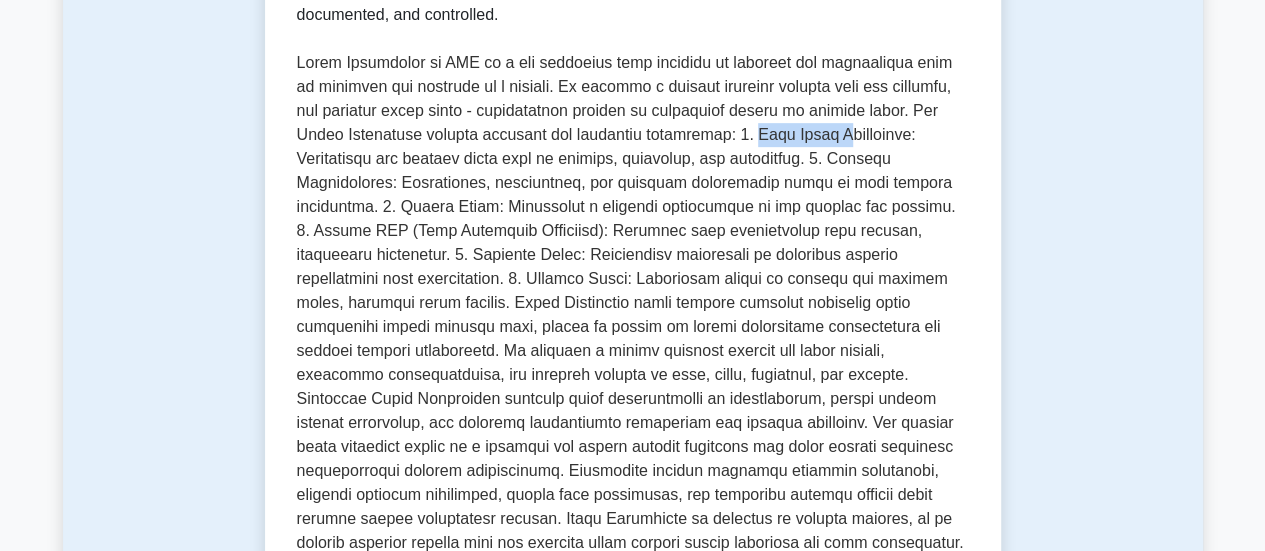 drag, startPoint x: 763, startPoint y: 135, endPoint x: 862, endPoint y: 143, distance: 99.32271 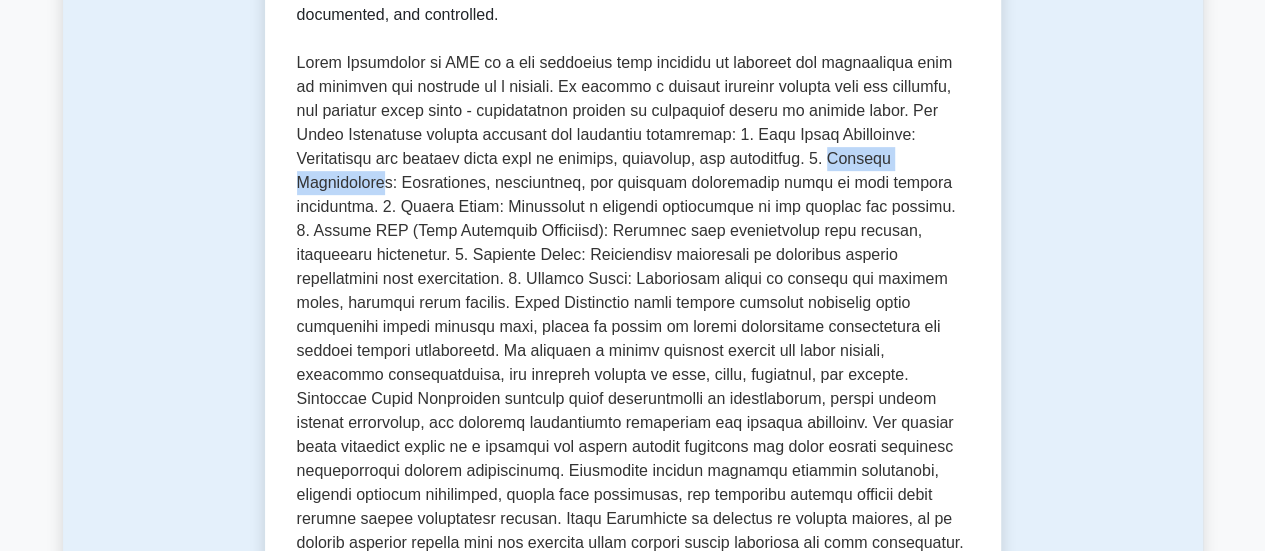 drag, startPoint x: 842, startPoint y: 159, endPoint x: 384, endPoint y: 186, distance: 458.79517 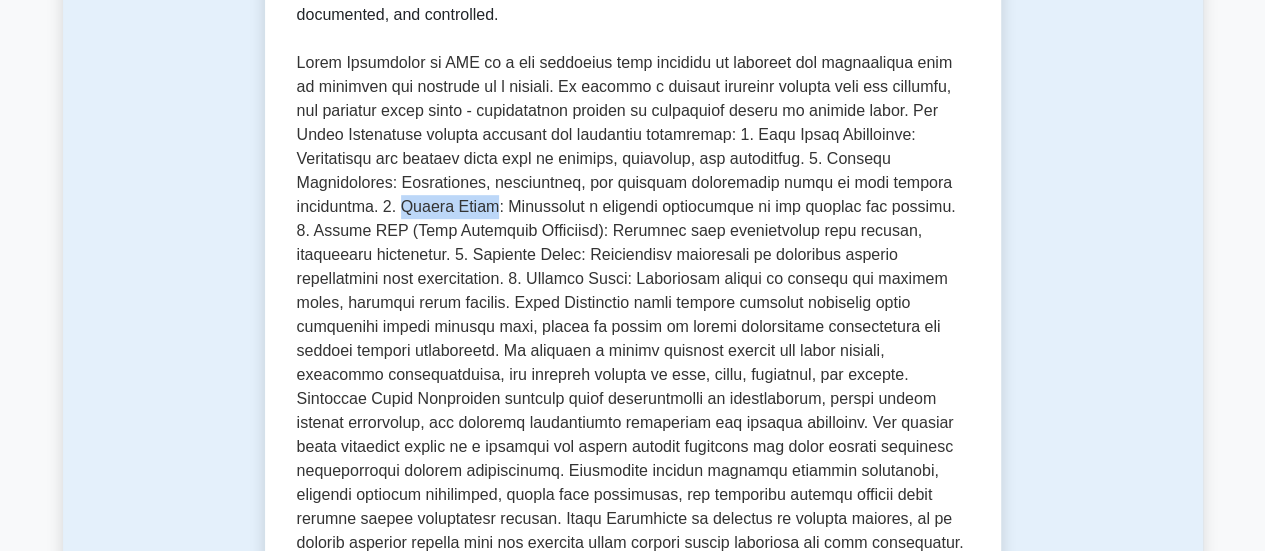 drag, startPoint x: 392, startPoint y: 207, endPoint x: 484, endPoint y: 213, distance: 92.19544 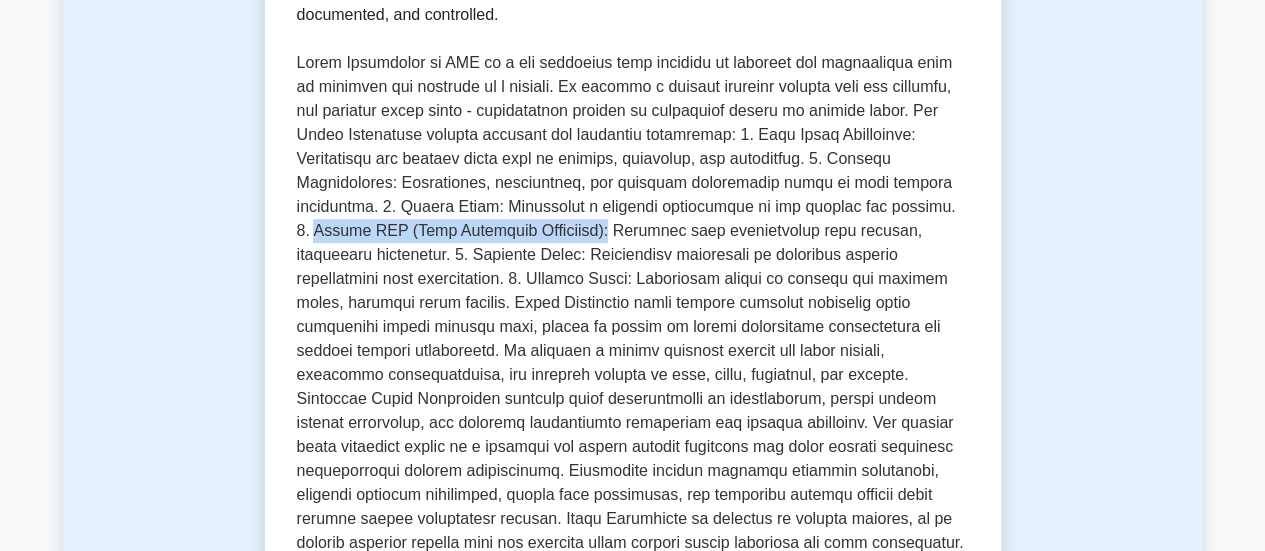 drag, startPoint x: 396, startPoint y: 235, endPoint x: 586, endPoint y: 235, distance: 190 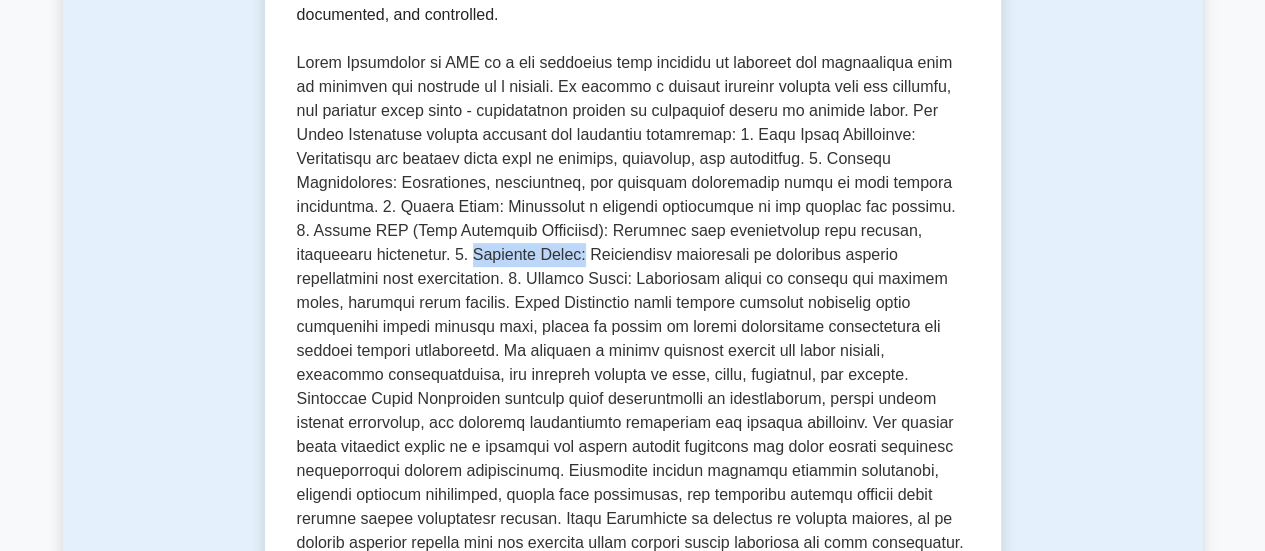 drag, startPoint x: 412, startPoint y: 253, endPoint x: 515, endPoint y: 255, distance: 103.01942 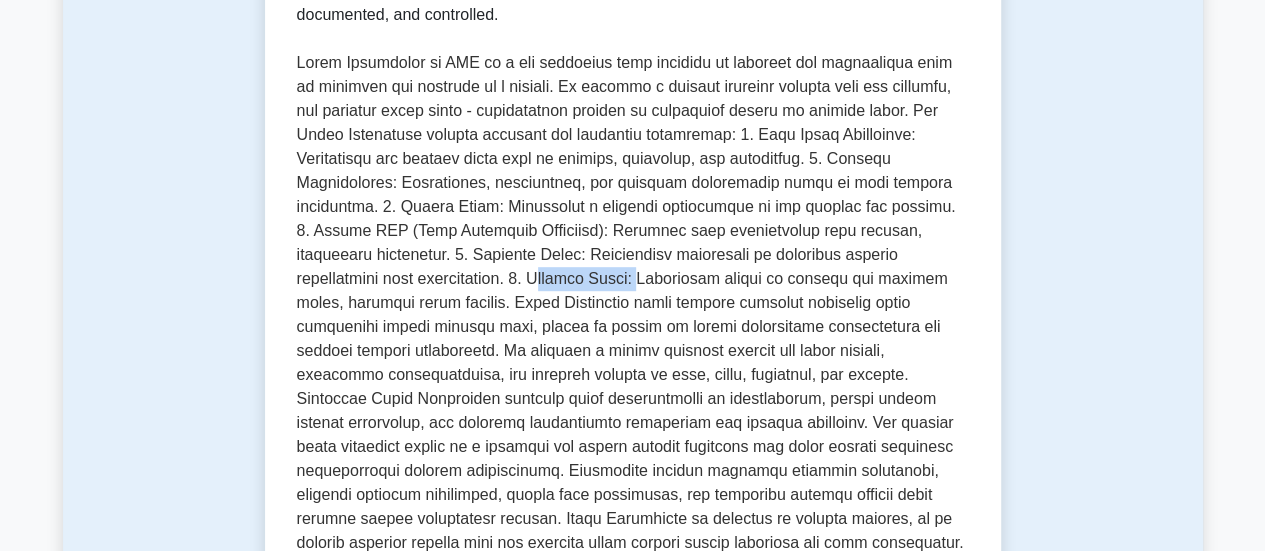 drag, startPoint x: 416, startPoint y: 279, endPoint x: 517, endPoint y: 283, distance: 101.07918 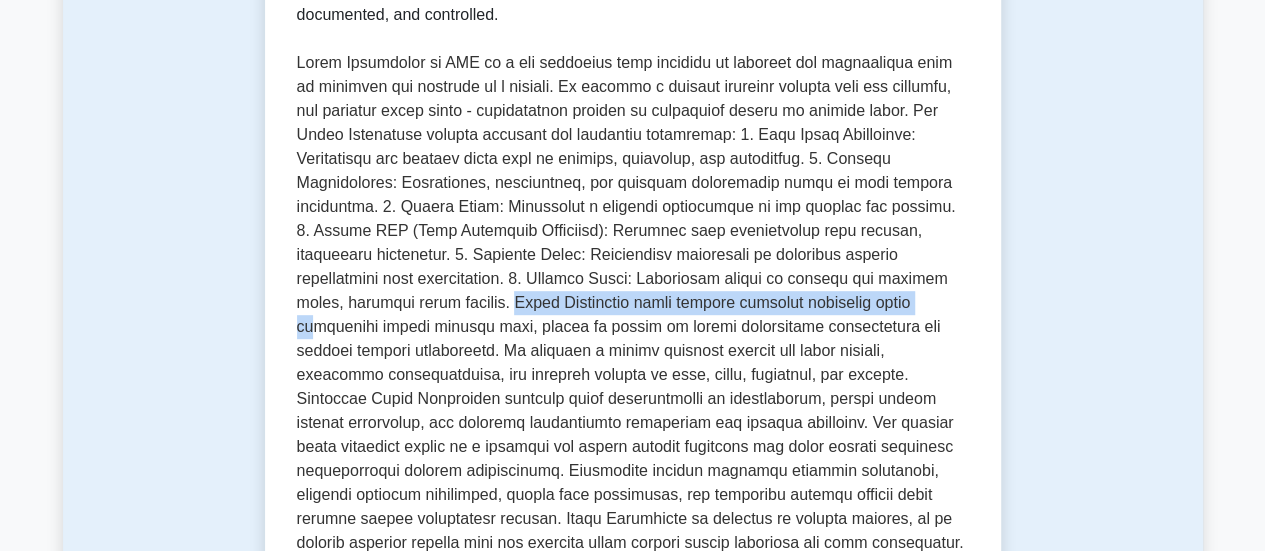 drag, startPoint x: 415, startPoint y: 305, endPoint x: 847, endPoint y: 310, distance: 432.02893 